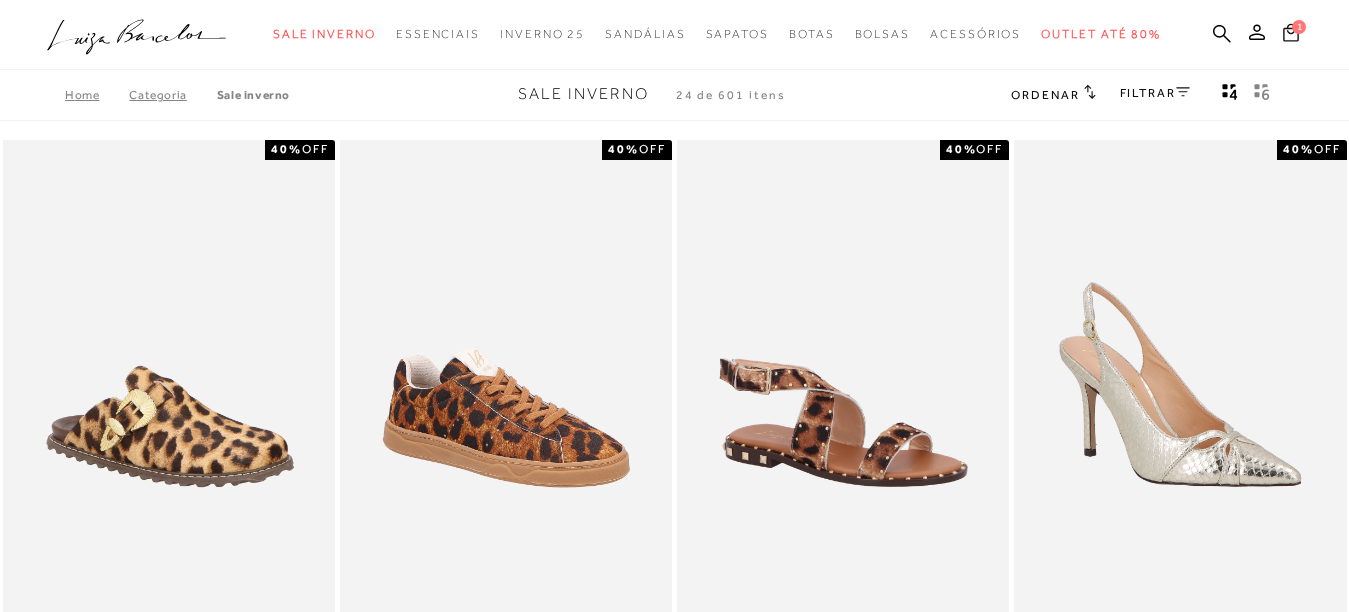 scroll, scrollTop: 0, scrollLeft: 0, axis: both 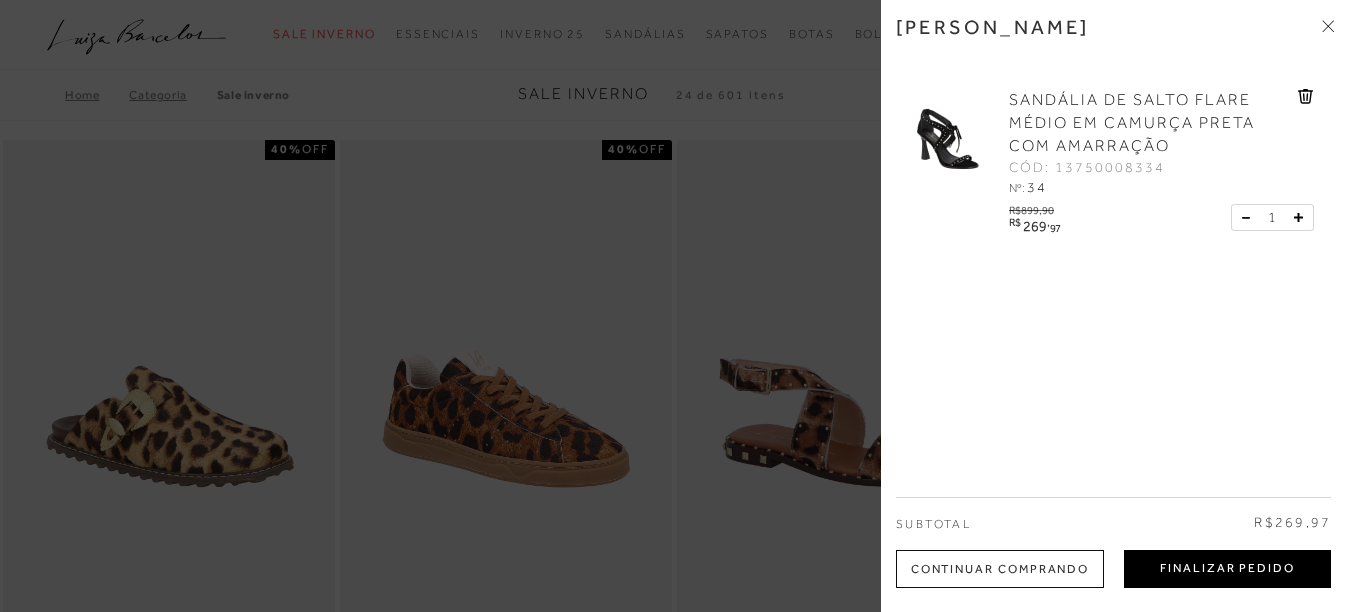 click on "Finalizar Pedido" at bounding box center [1227, 569] 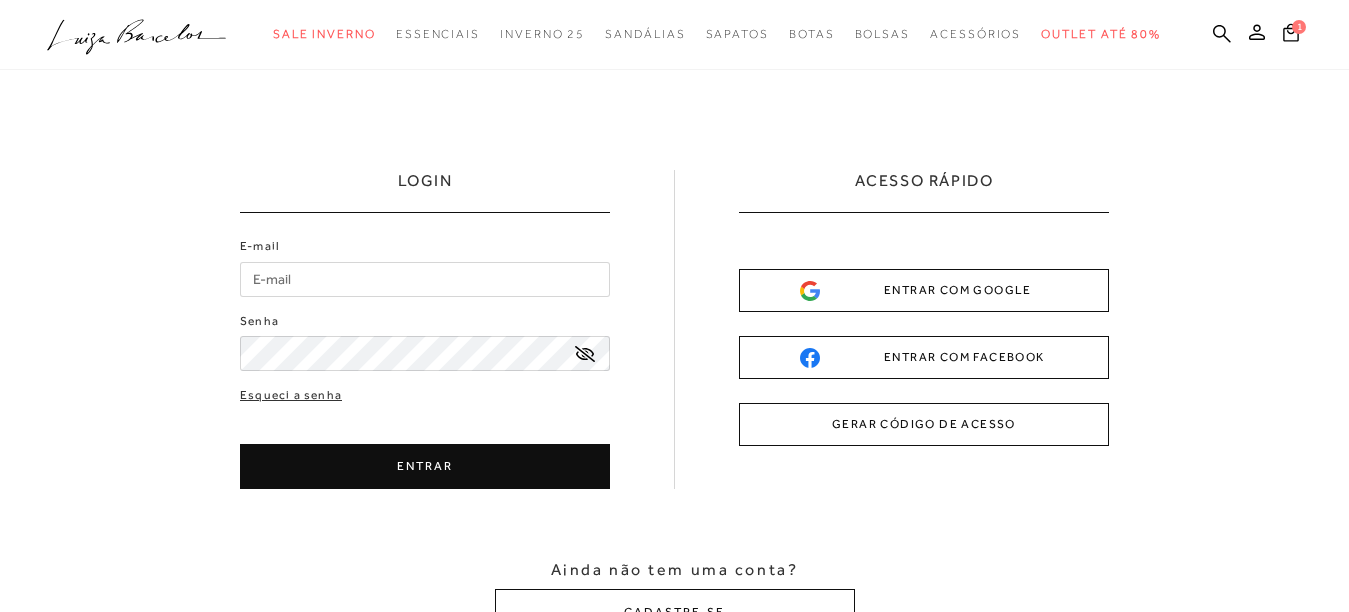 scroll, scrollTop: 0, scrollLeft: 0, axis: both 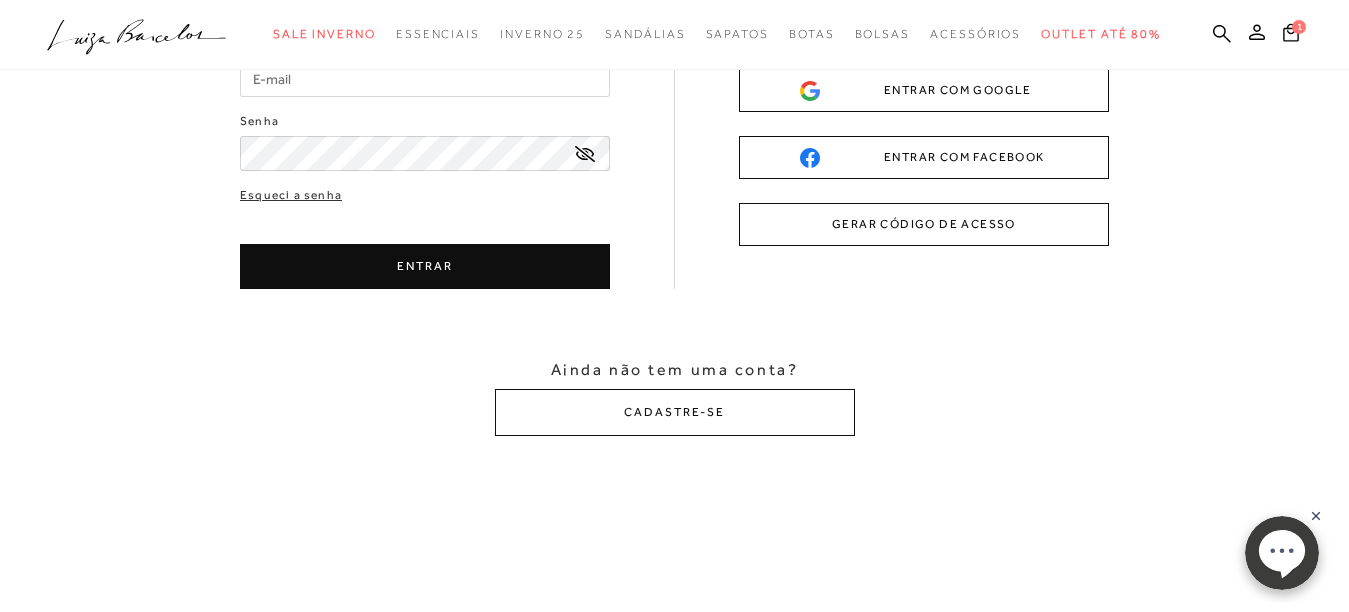 click 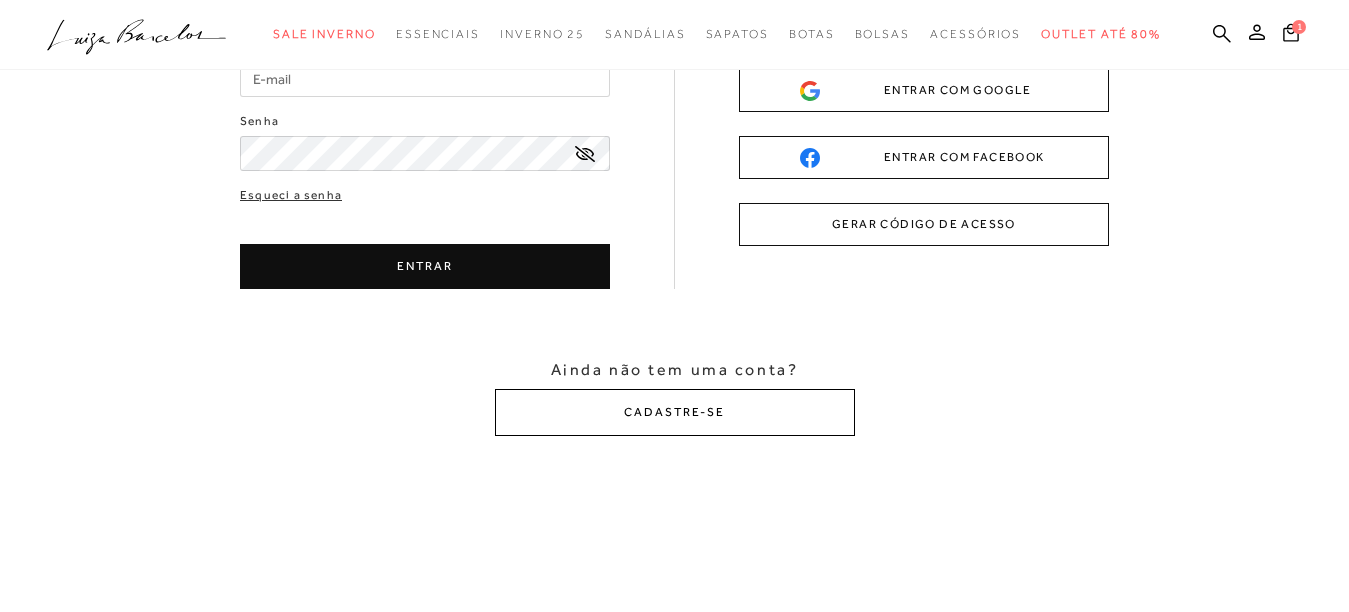 click on "CADASTRE-SE" at bounding box center (675, 412) 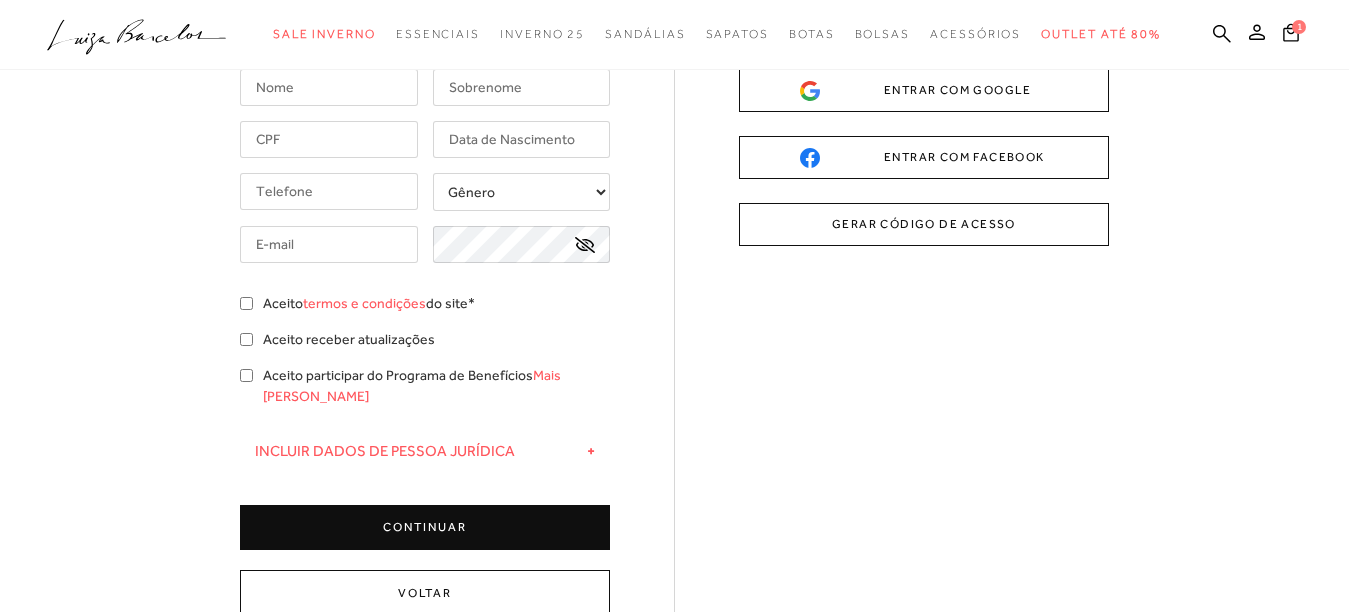 click at bounding box center [329, 87] 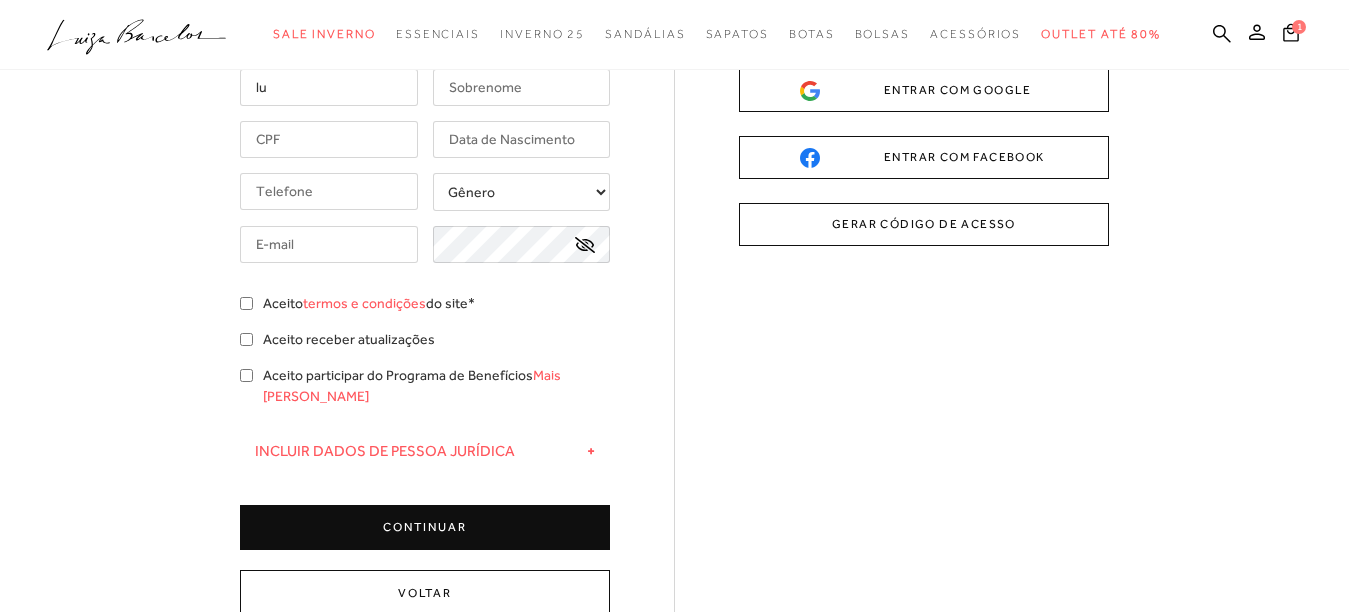 type on "l" 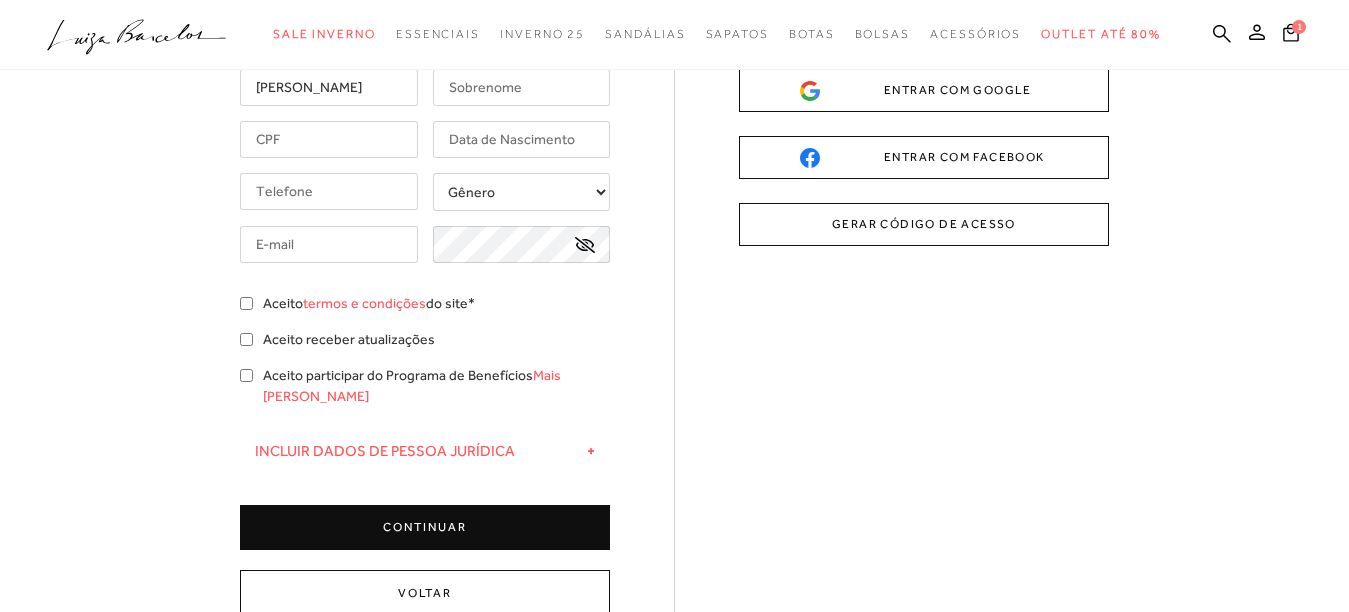 type on "[PERSON_NAME]" 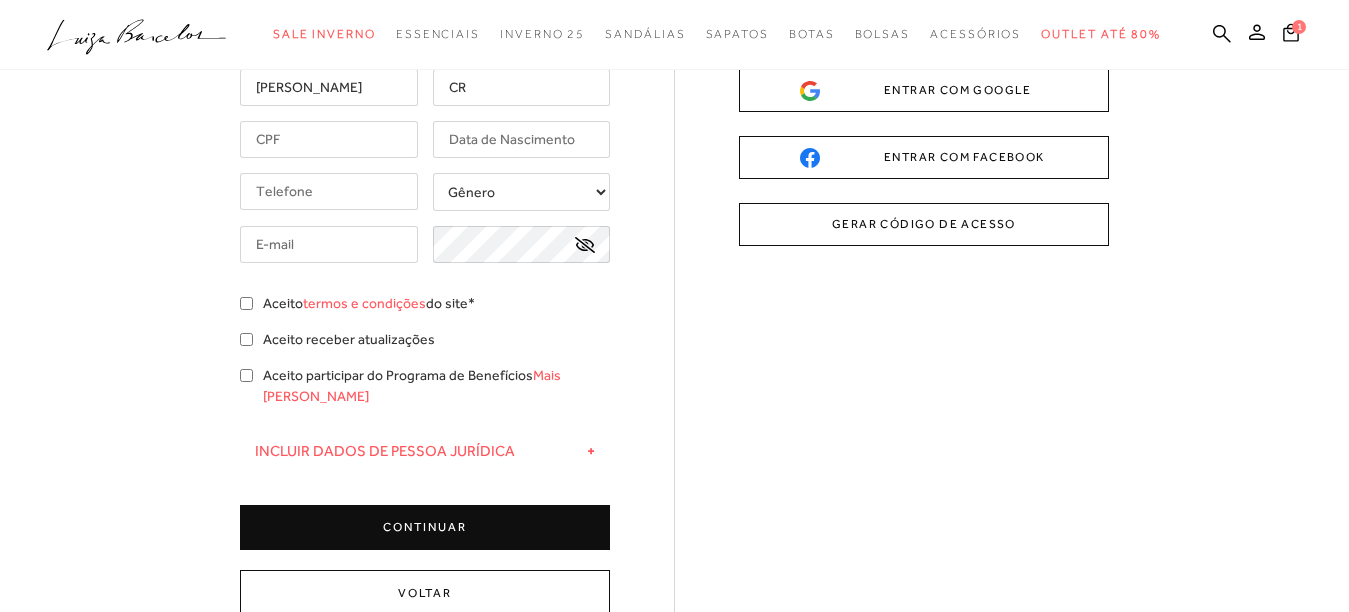 type on "C" 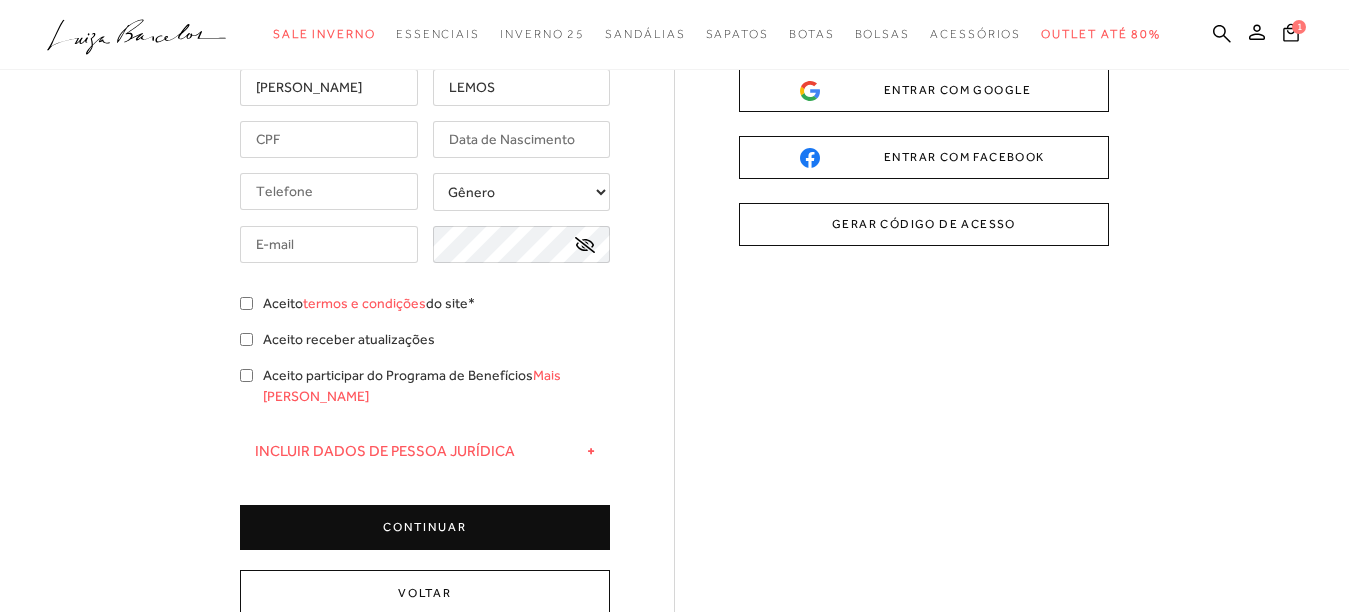 type on "LEMOS" 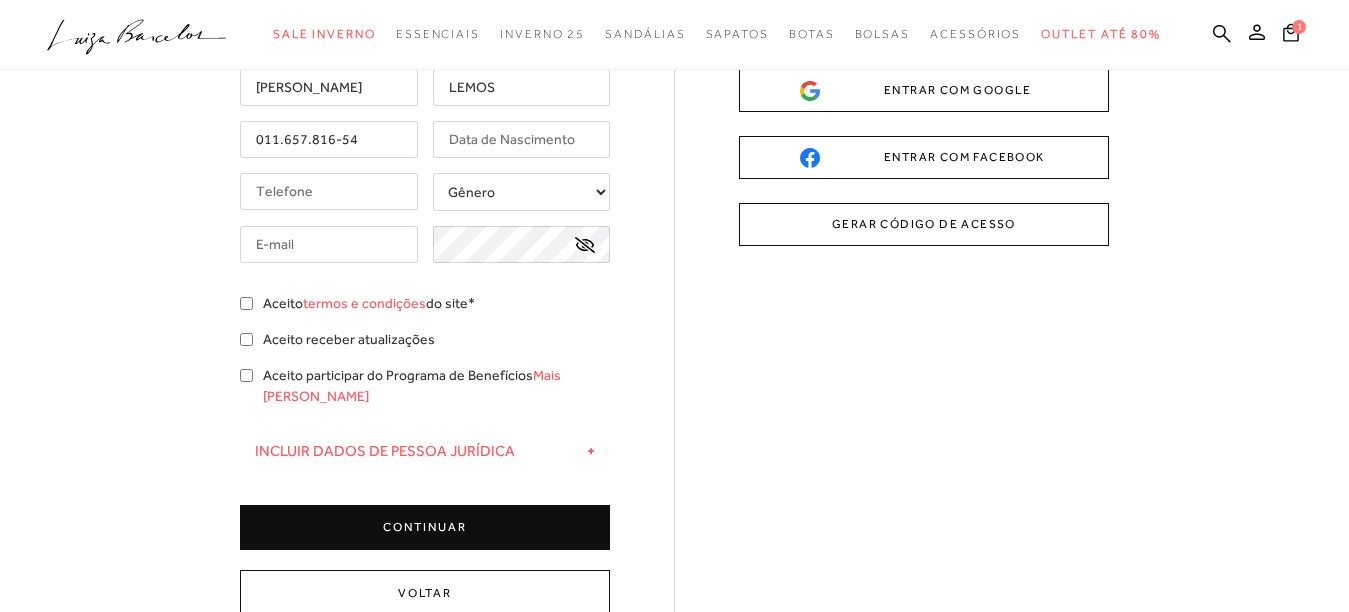 type on "011.657.816-54" 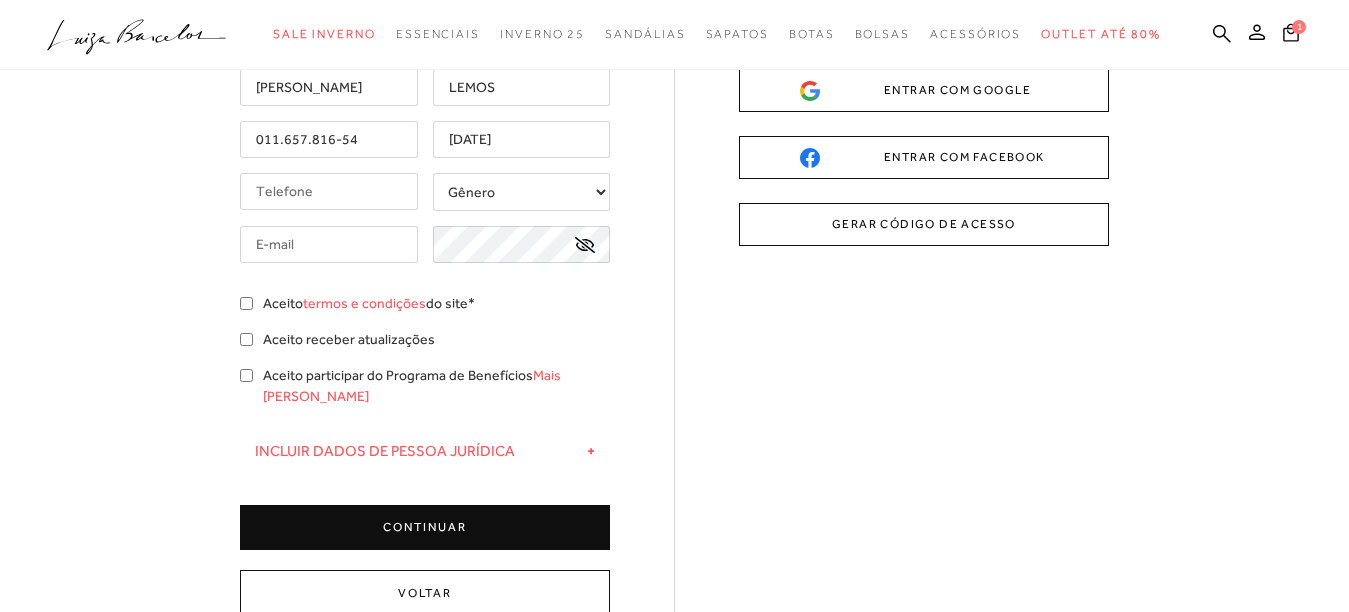 type on "[DATE]" 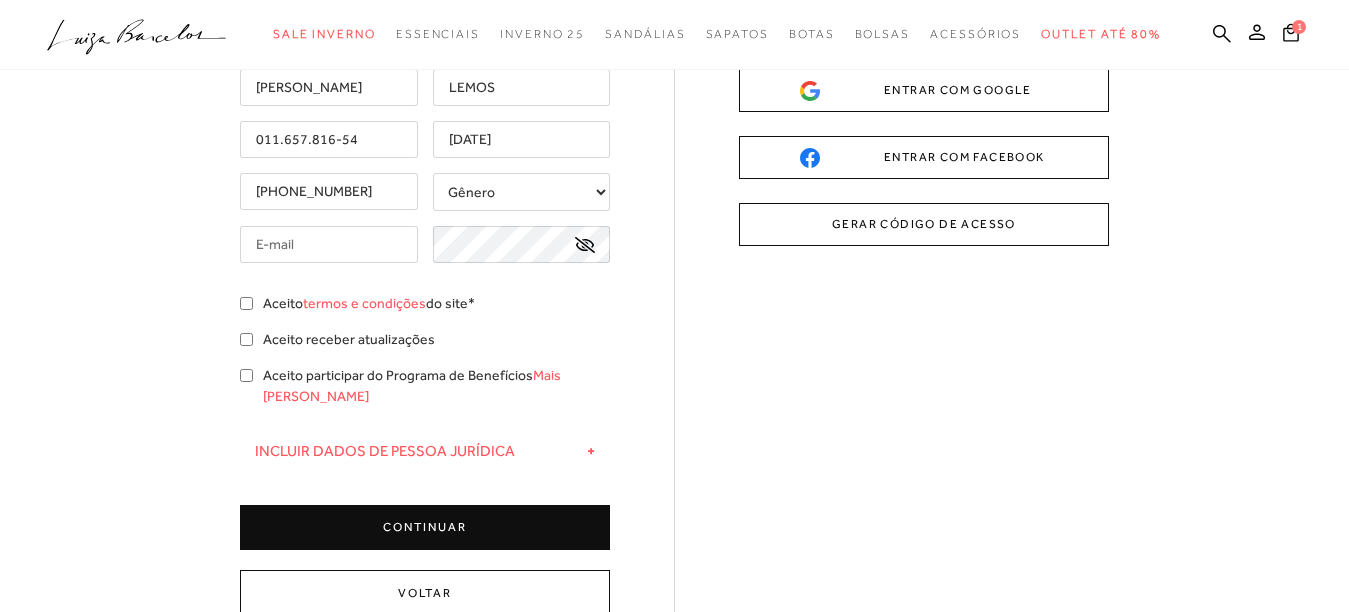 type on "[PHONE_NUMBER]" 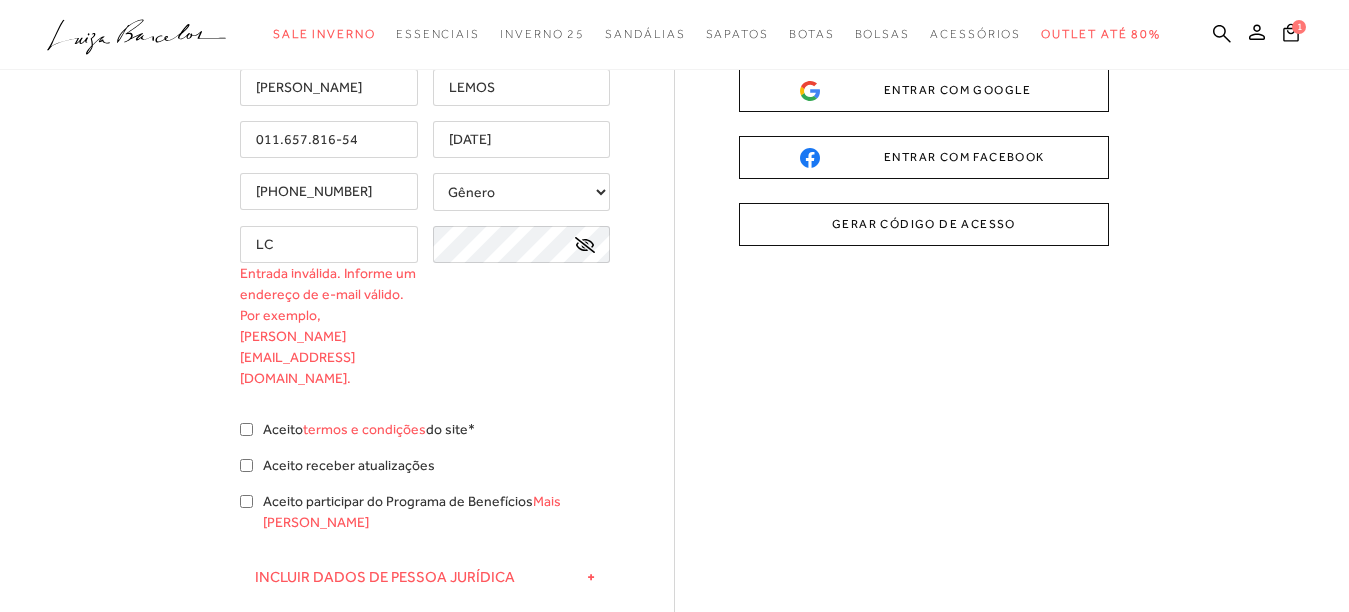 type on "L" 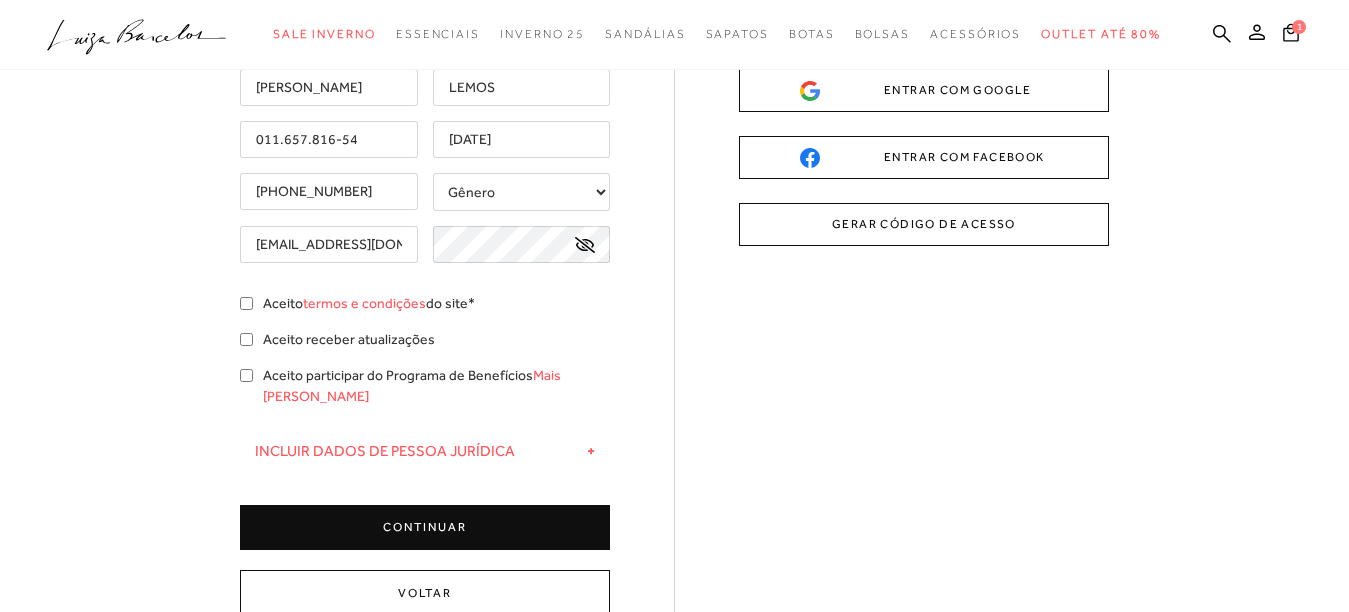 type on "[EMAIL_ADDRESS][DOMAIN_NAME]" 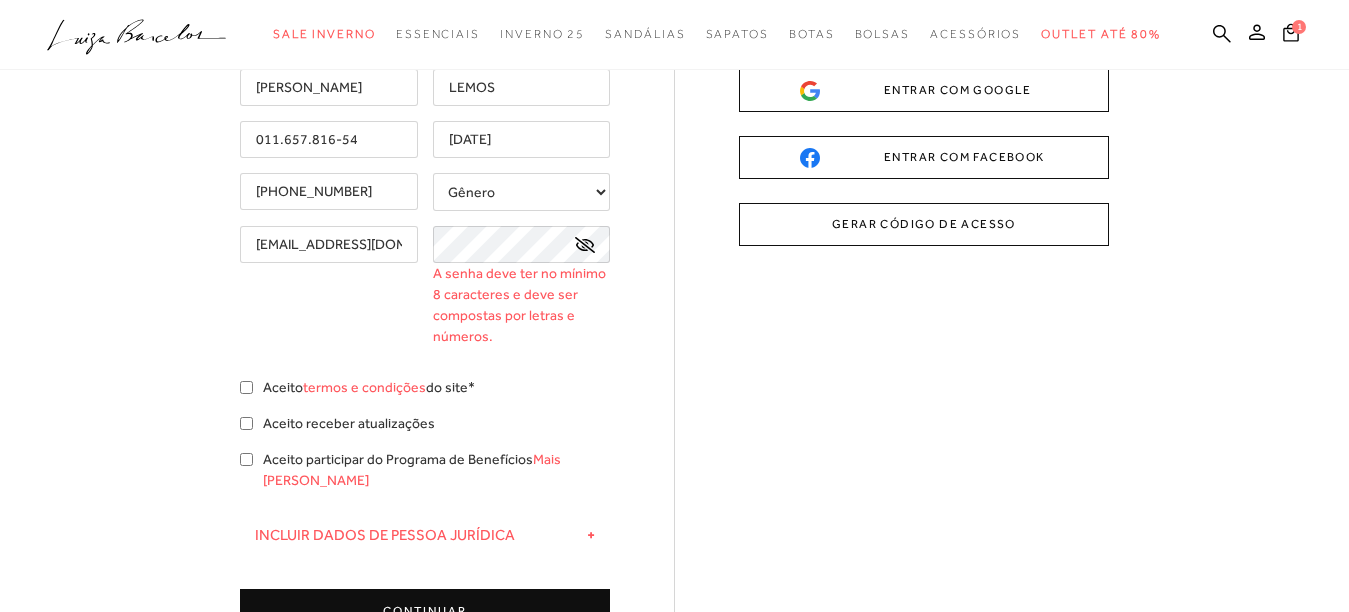 click on "[PERSON_NAME]
[GEOGRAPHIC_DATA]
011.657.816-54
[DATE]
[PHONE_NUMBER]
Gênero" at bounding box center (425, 351) 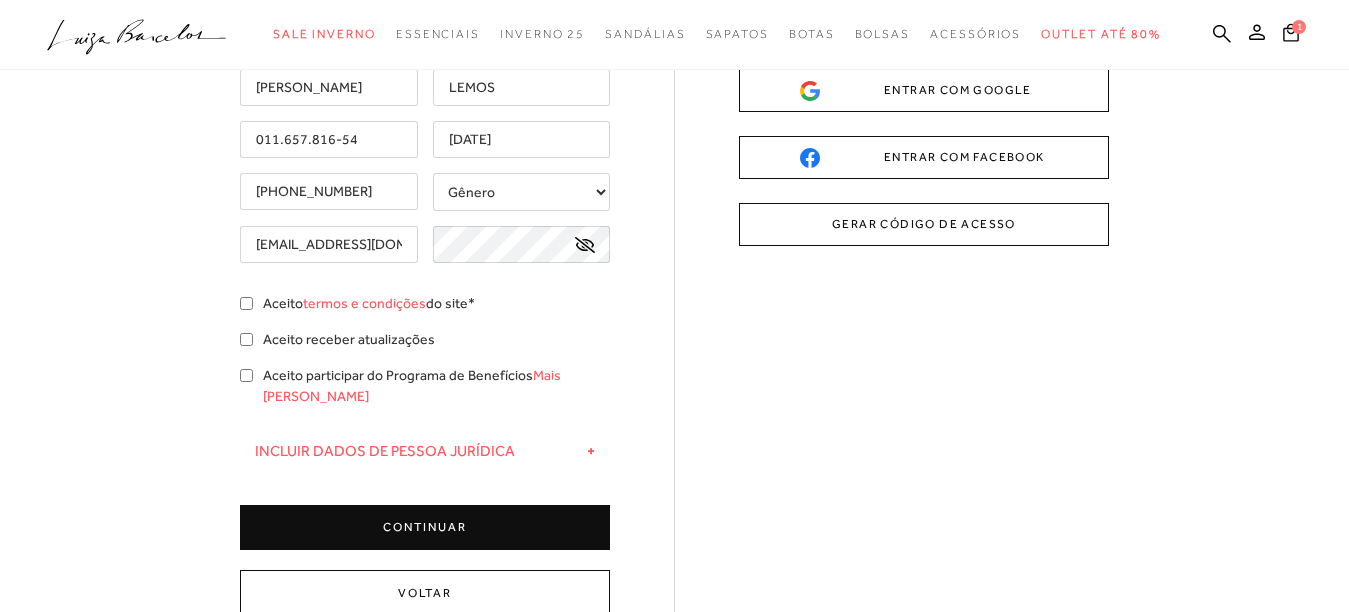 click on "CONTINUAR" at bounding box center [425, 527] 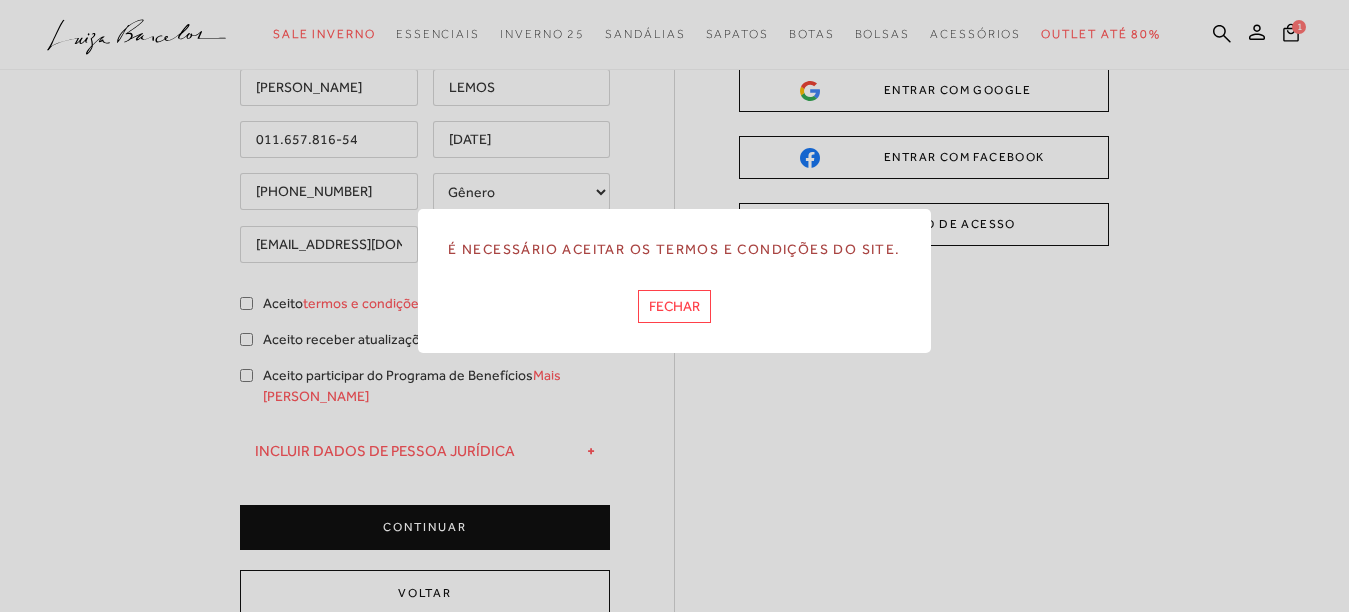 click on "FECHAR" at bounding box center (674, 306) 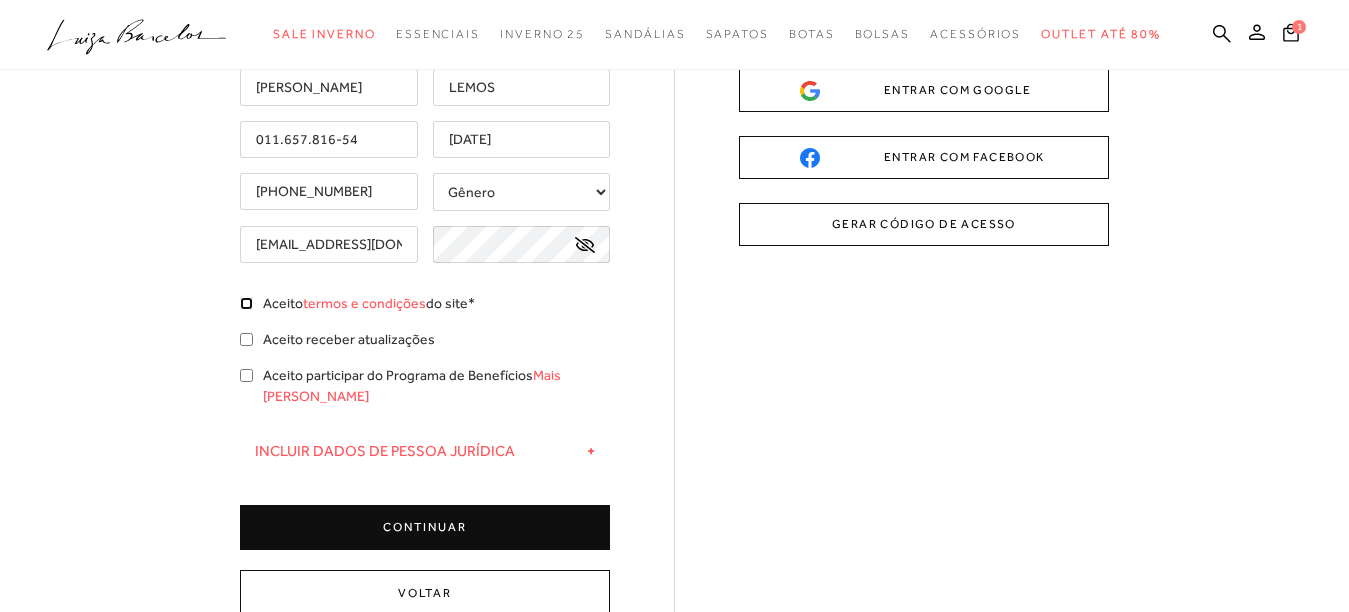 click on "Aceito  termos e condições  do site*" at bounding box center (246, 303) 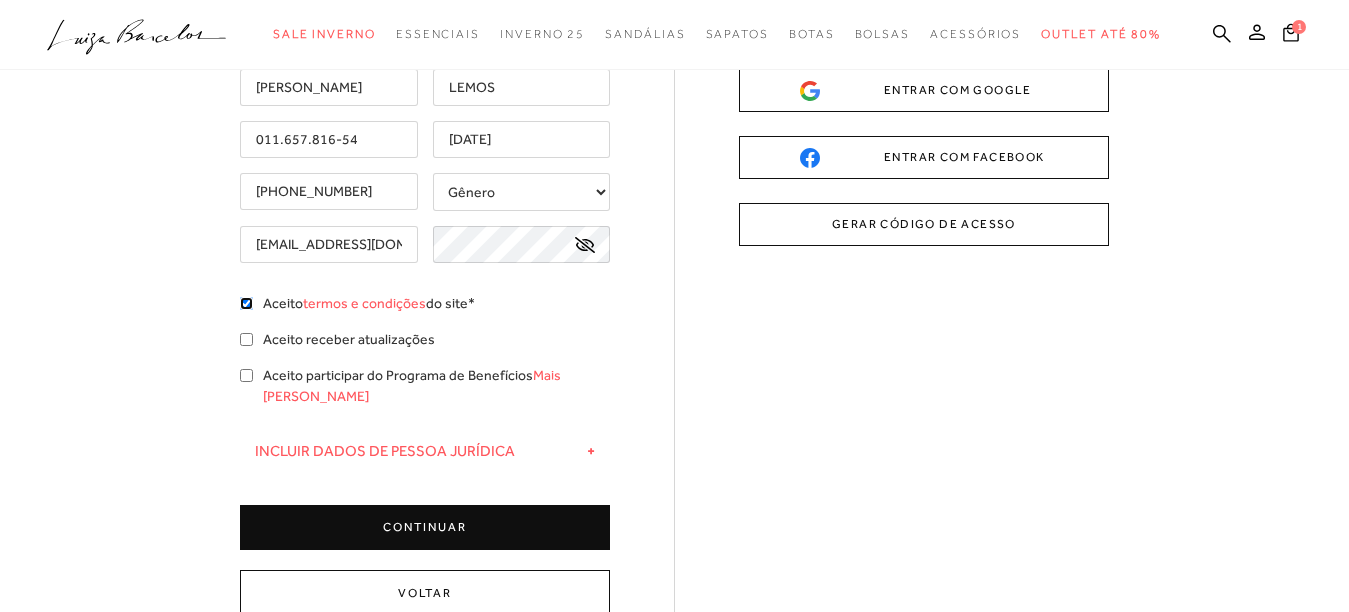 checkbox on "true" 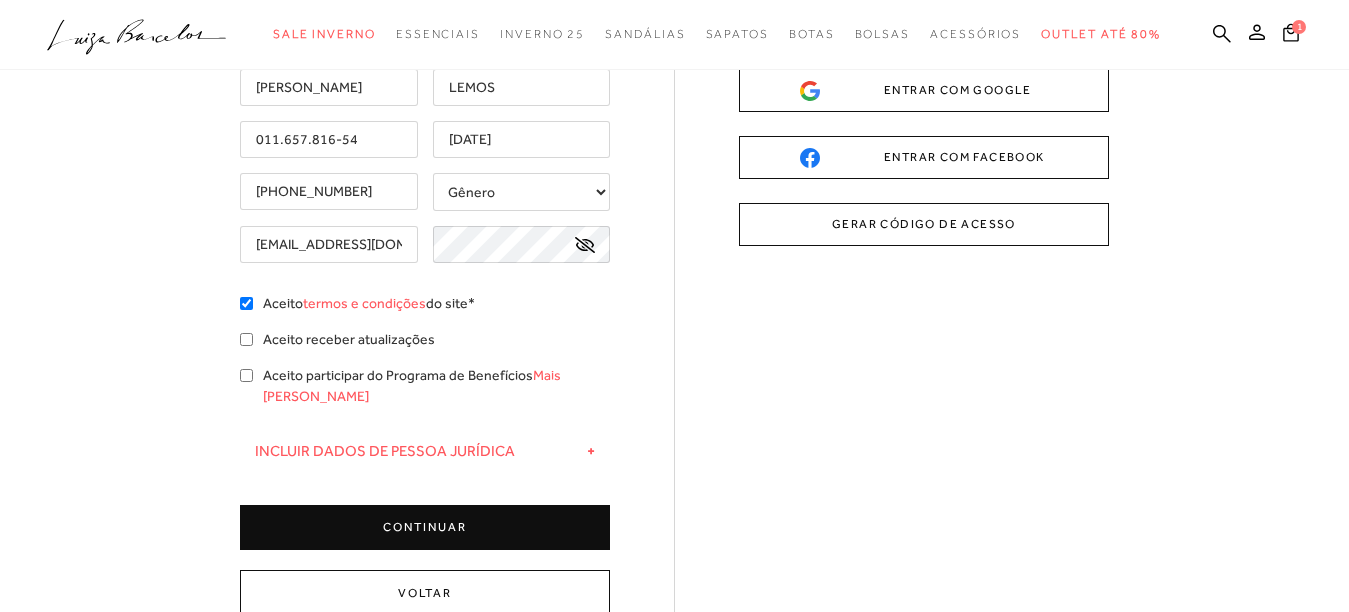 click on "CONTINUAR" at bounding box center (425, 527) 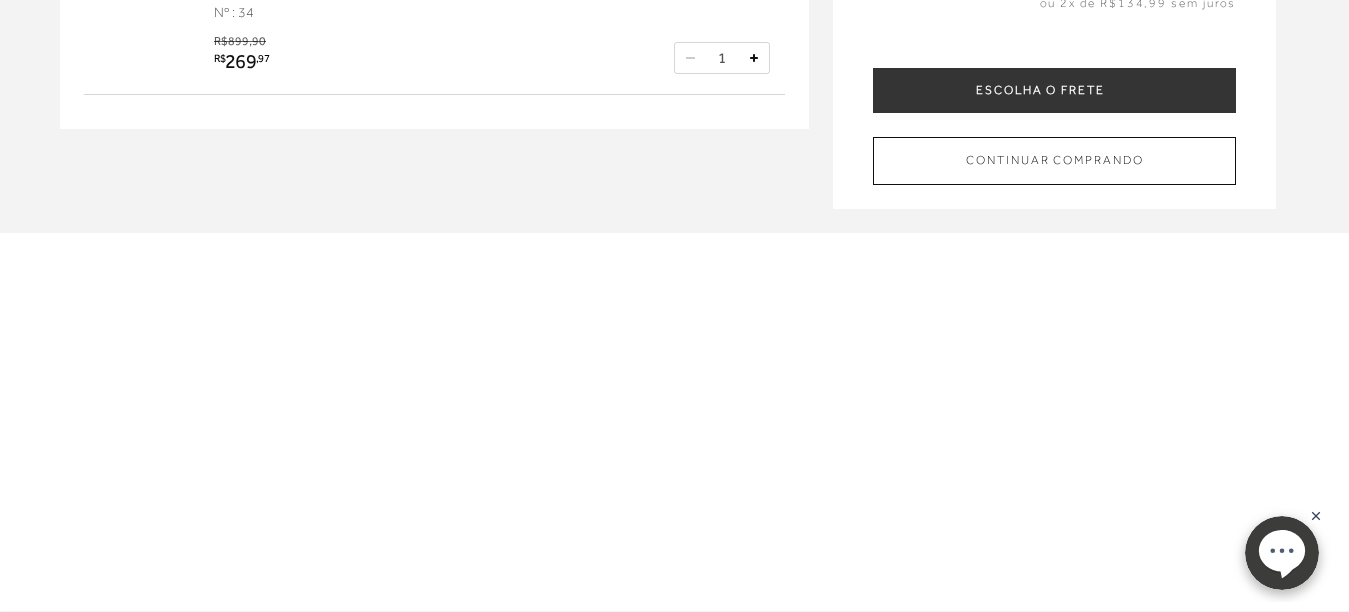 scroll, scrollTop: 0, scrollLeft: 0, axis: both 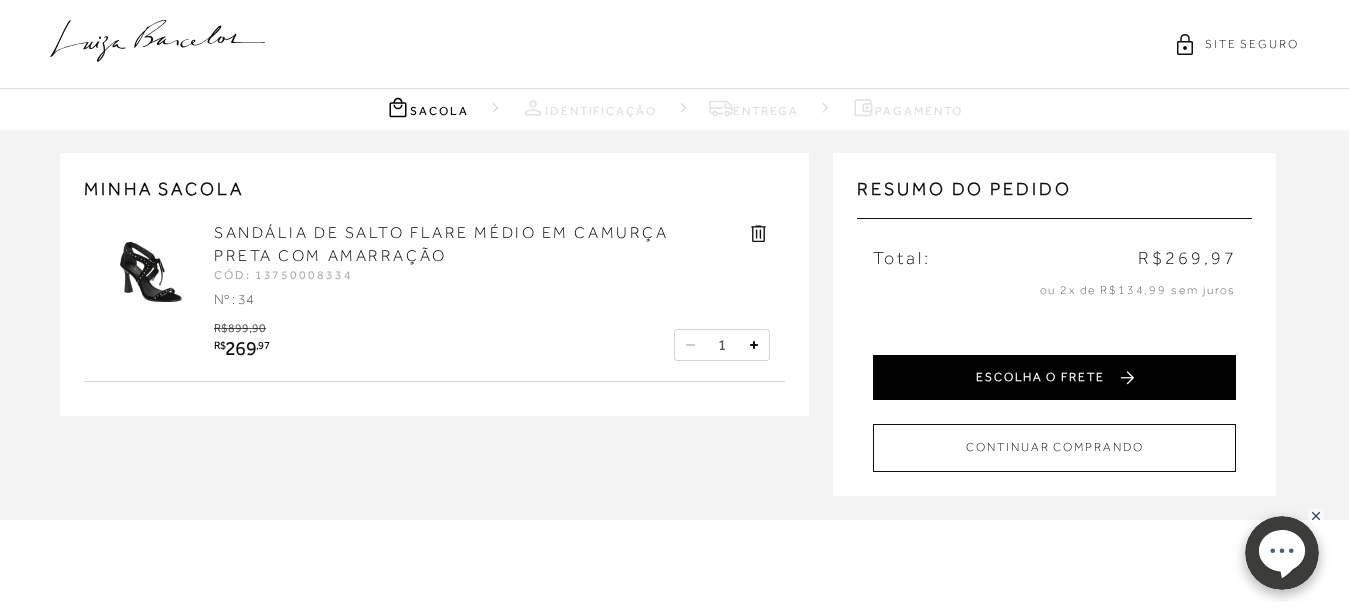 click on "ESCOLHA O FRETE" at bounding box center (1054, 377) 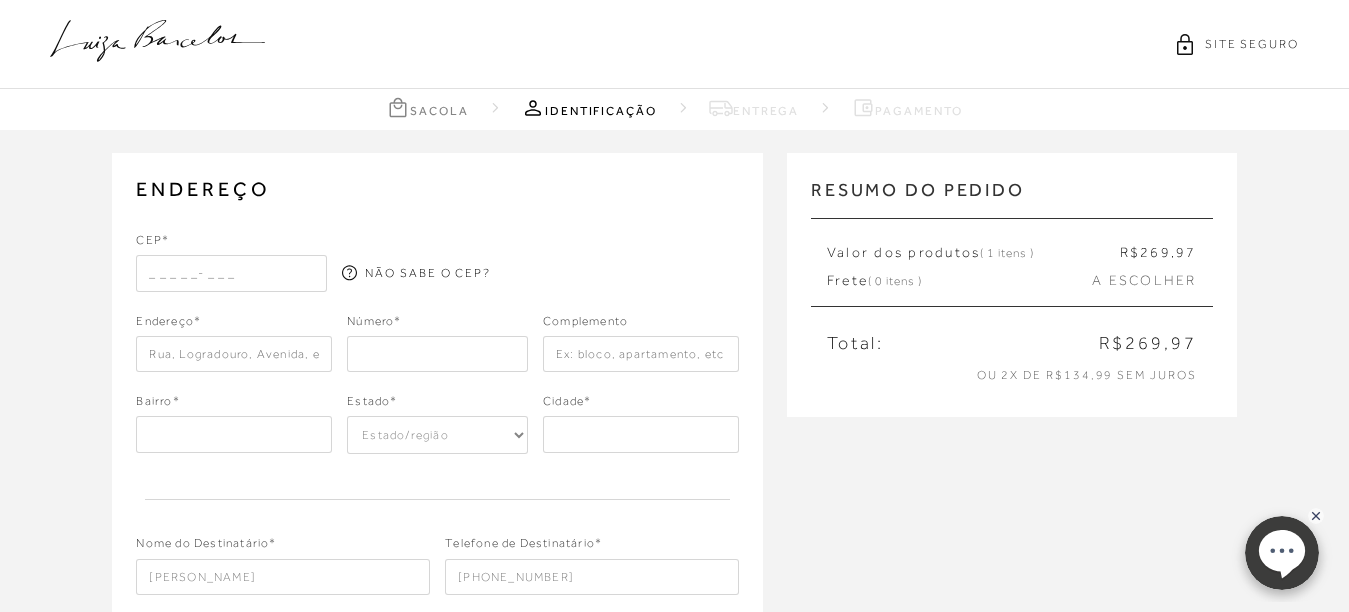 click at bounding box center [231, 273] 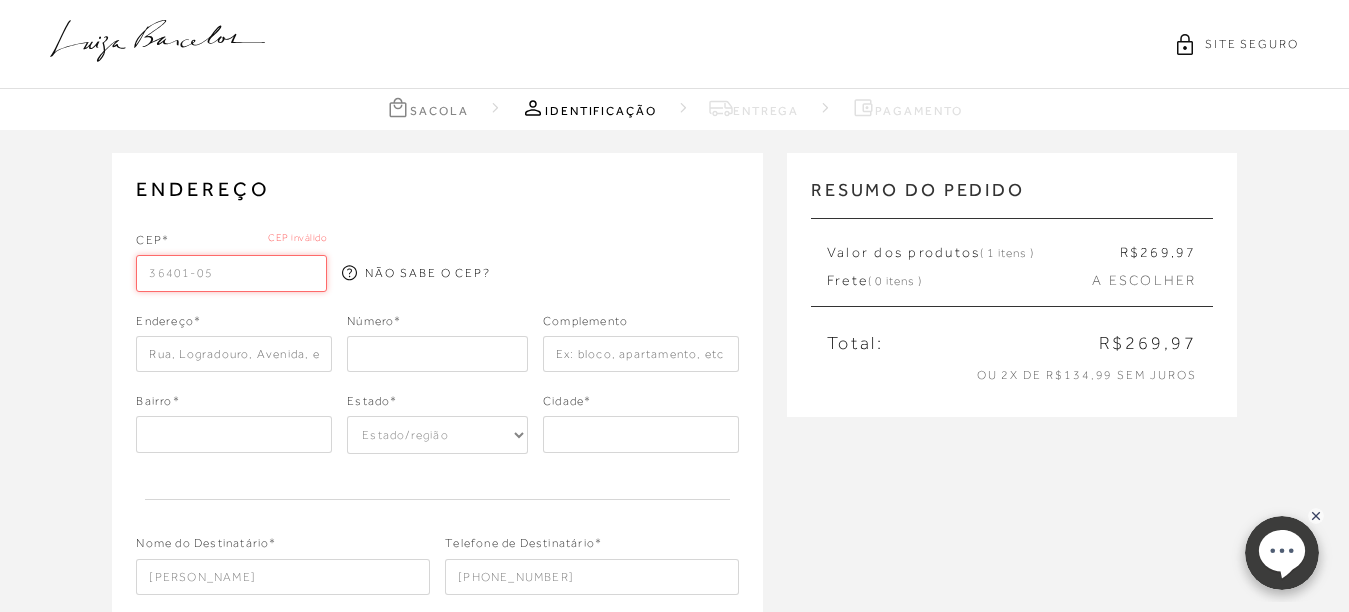 type on "36401-057" 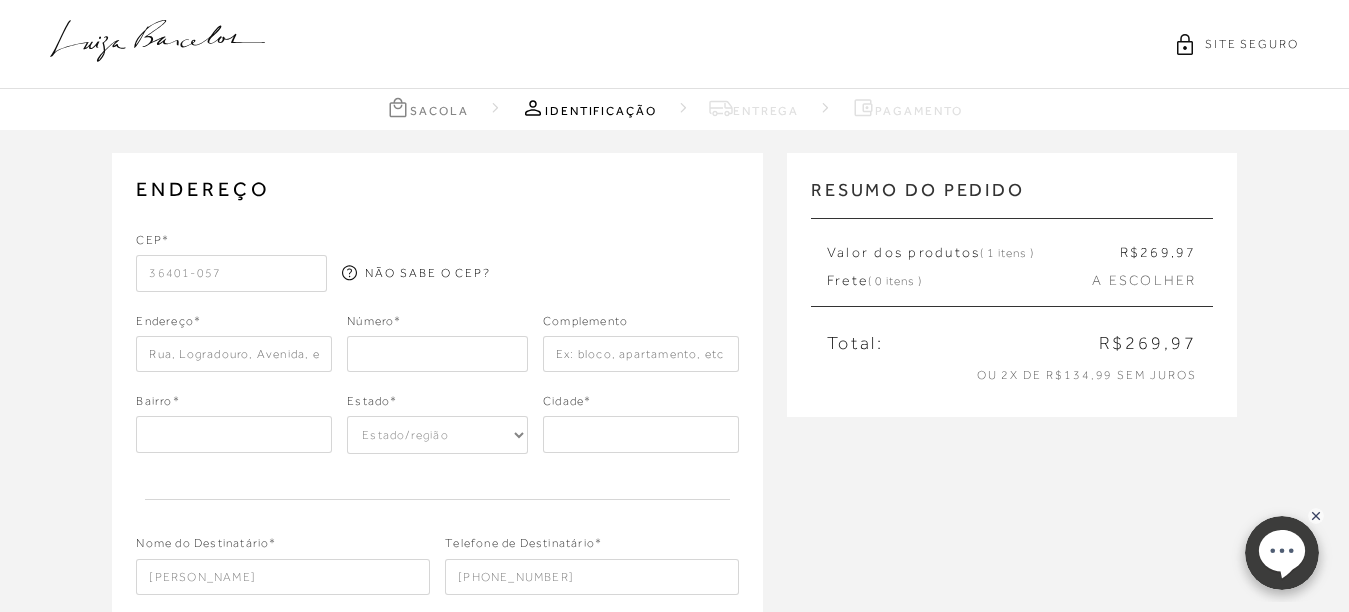 type on "Rua [PERSON_NAME]" 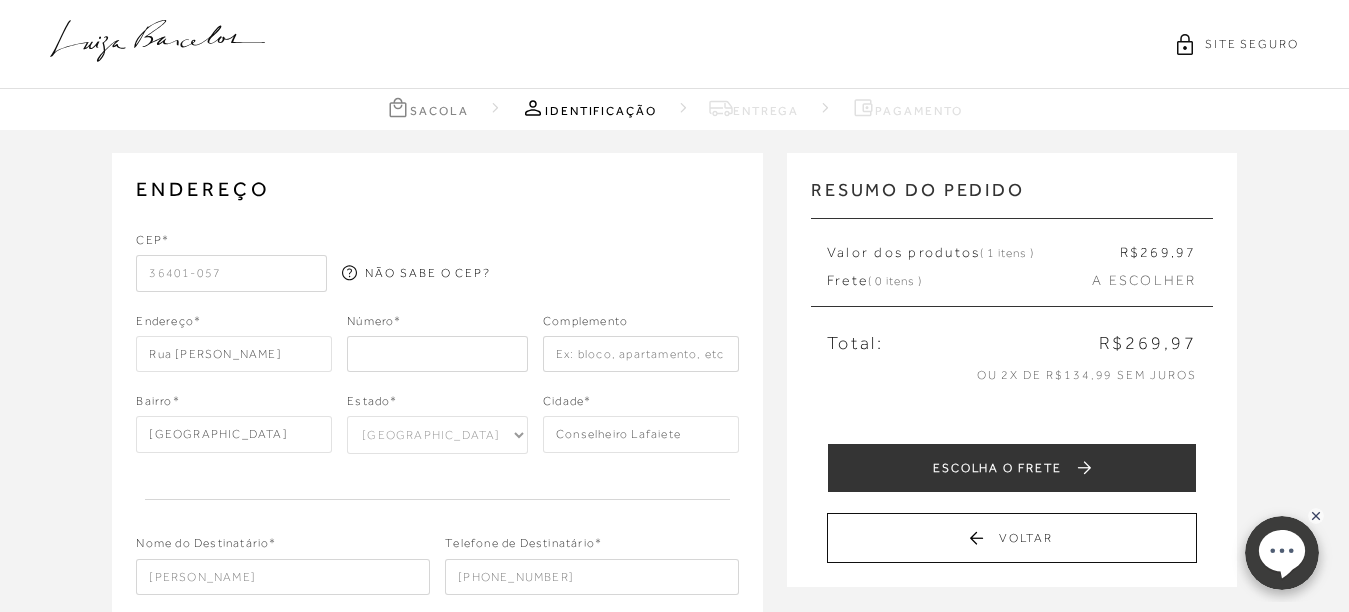 type on "36401-057" 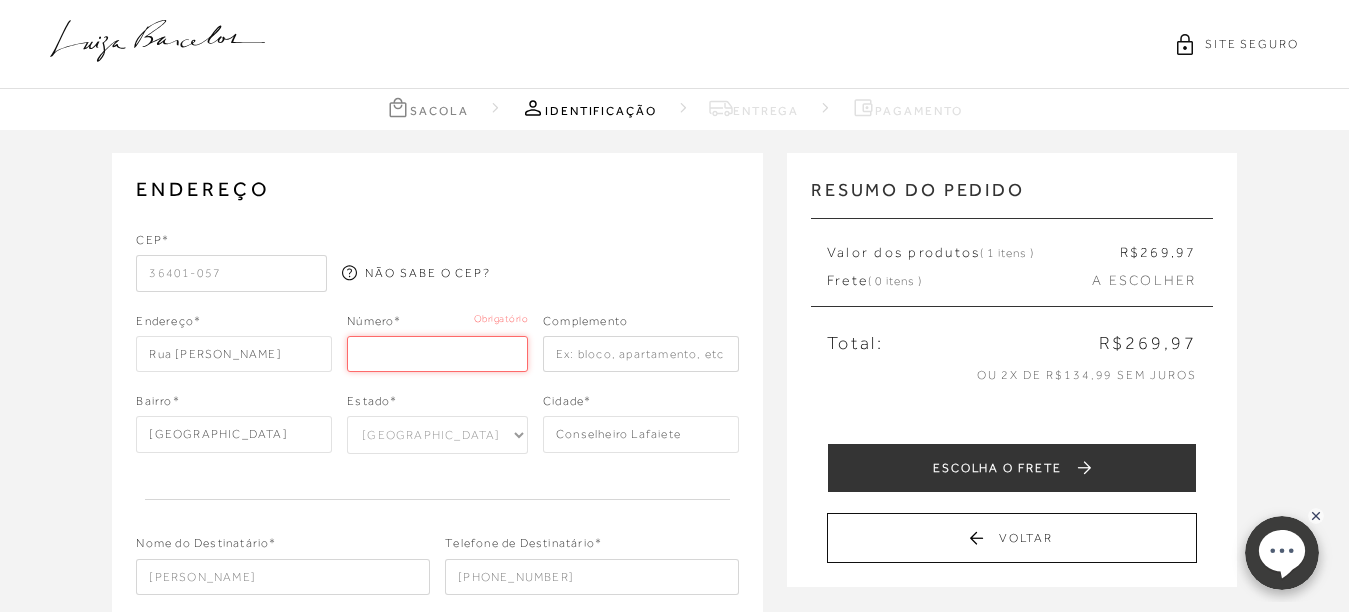 click at bounding box center [437, 354] 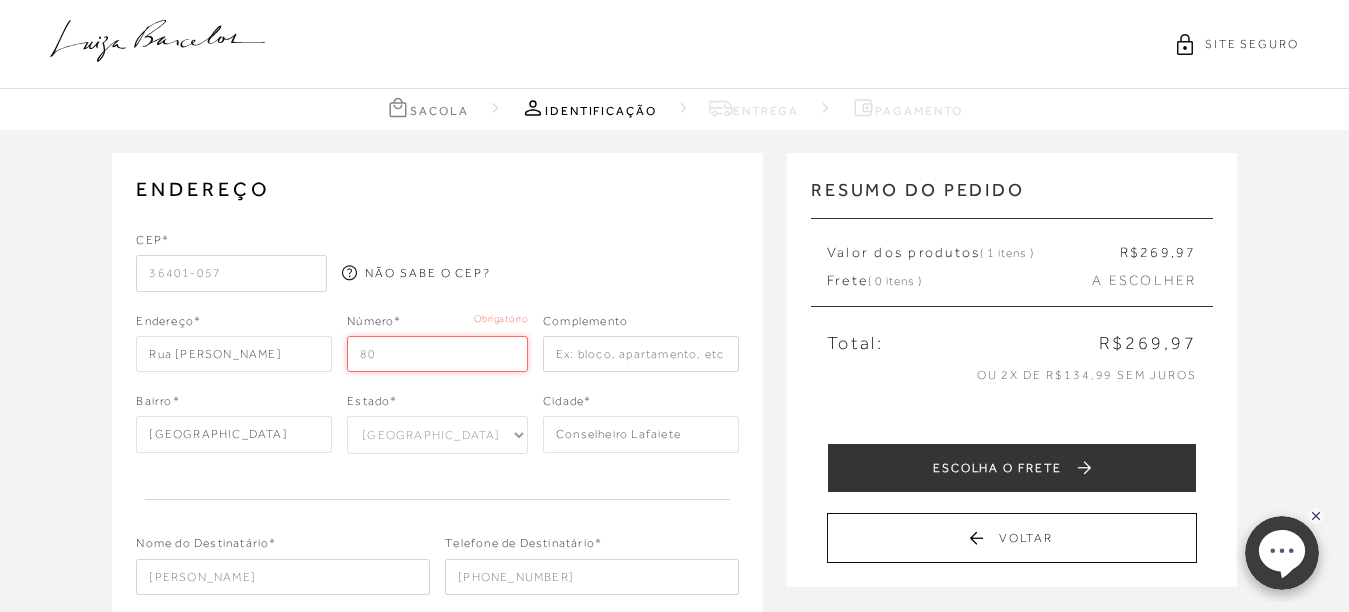 type on "80" 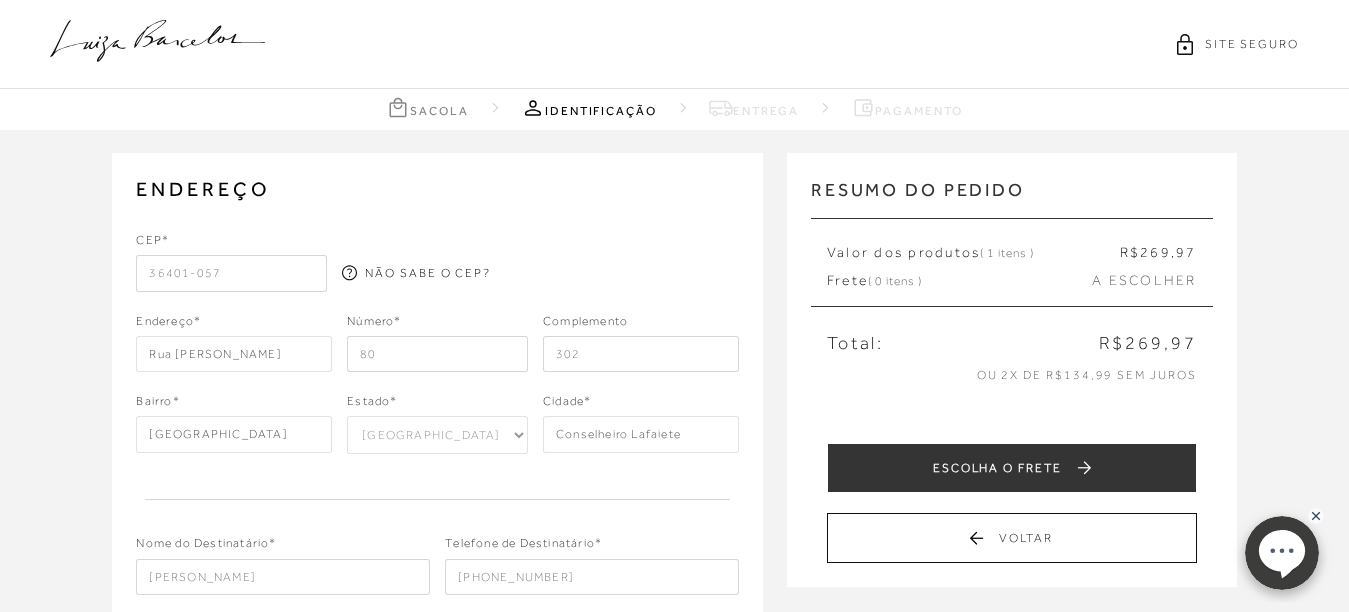type on "302" 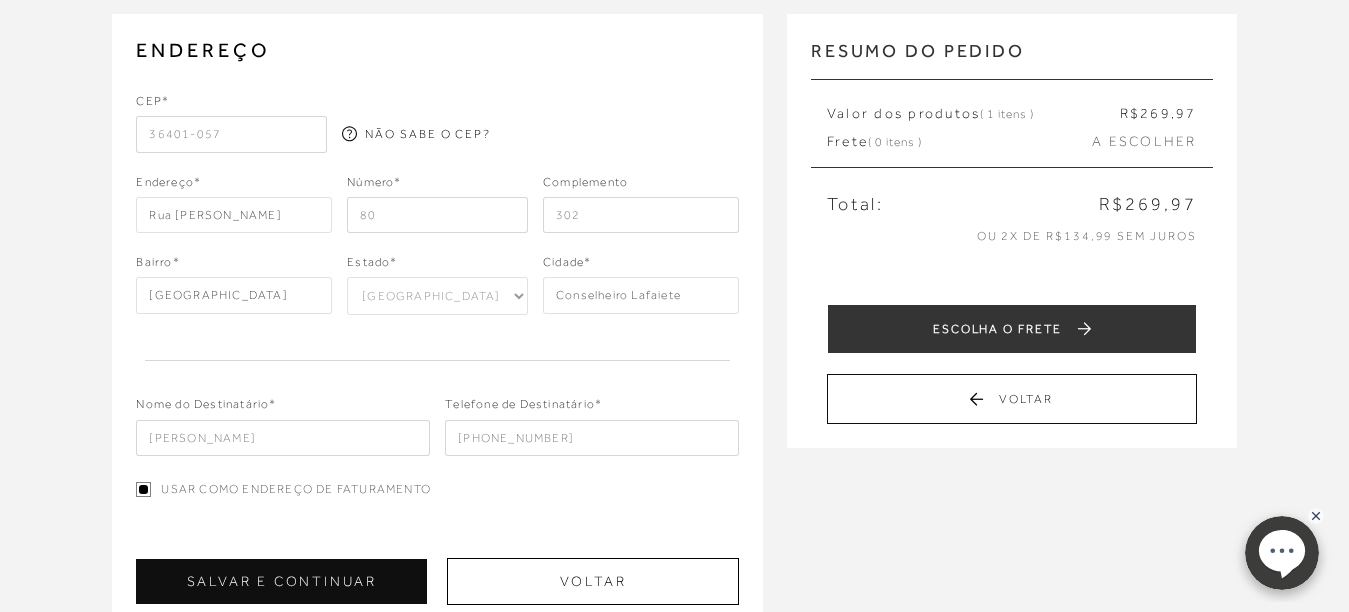 scroll, scrollTop: 160, scrollLeft: 0, axis: vertical 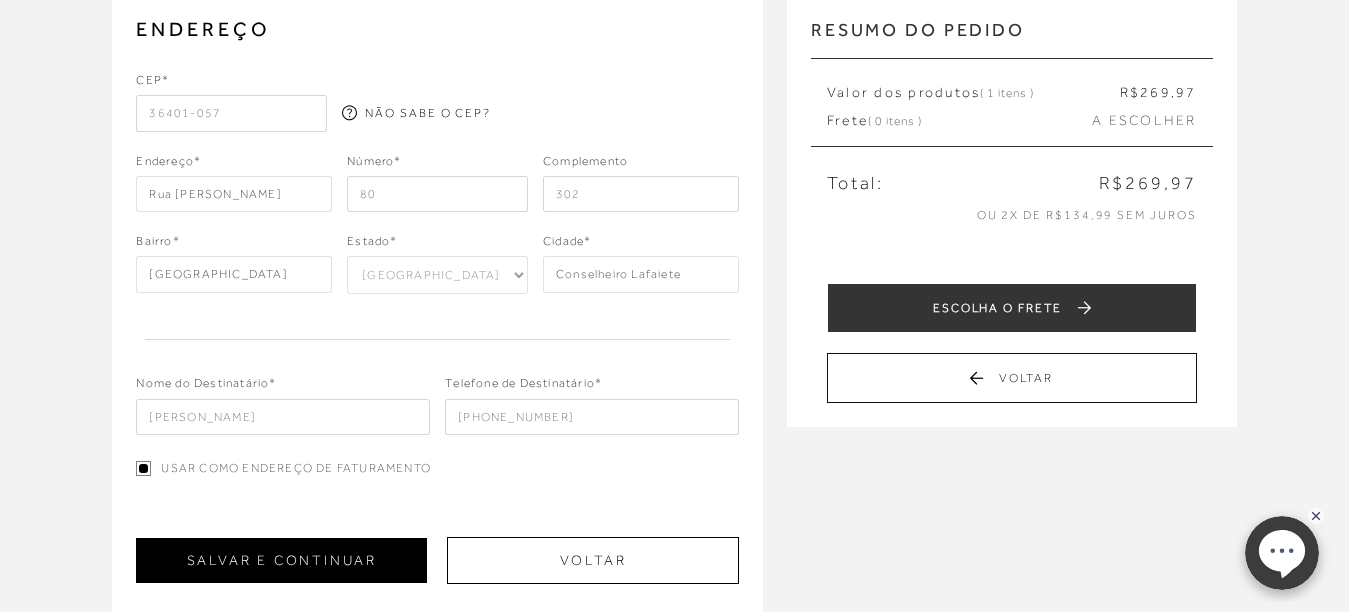 click on "SALVAR E CONTINUAR" at bounding box center (281, 560) 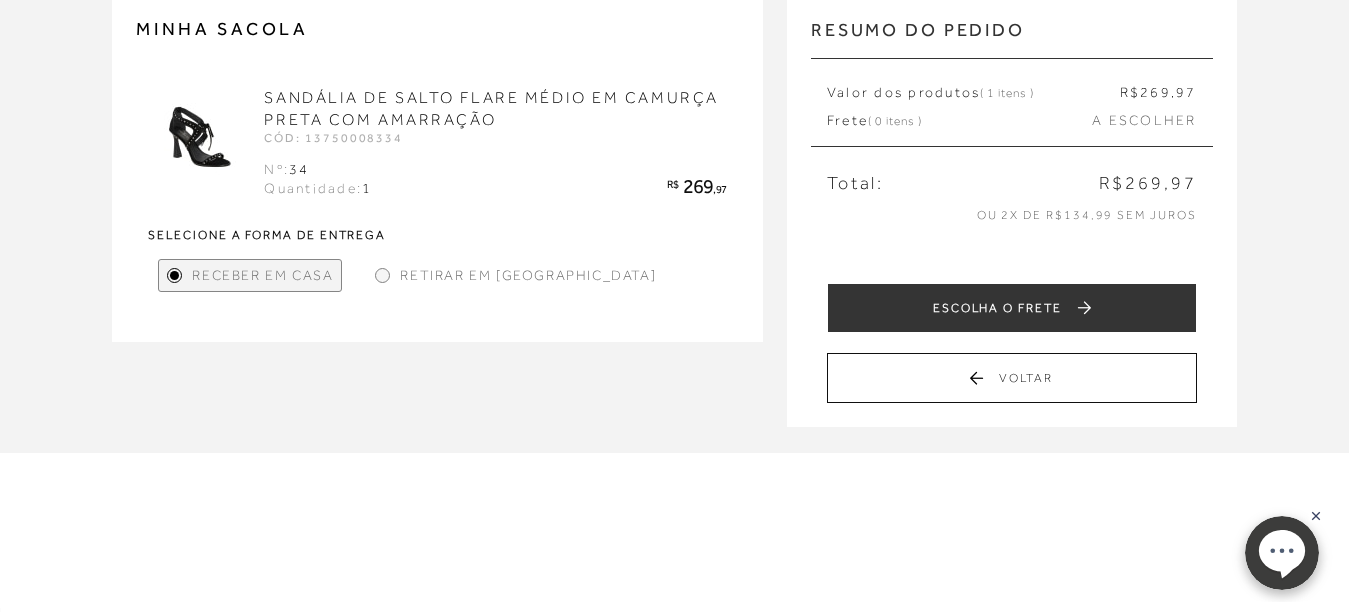 scroll, scrollTop: 0, scrollLeft: 0, axis: both 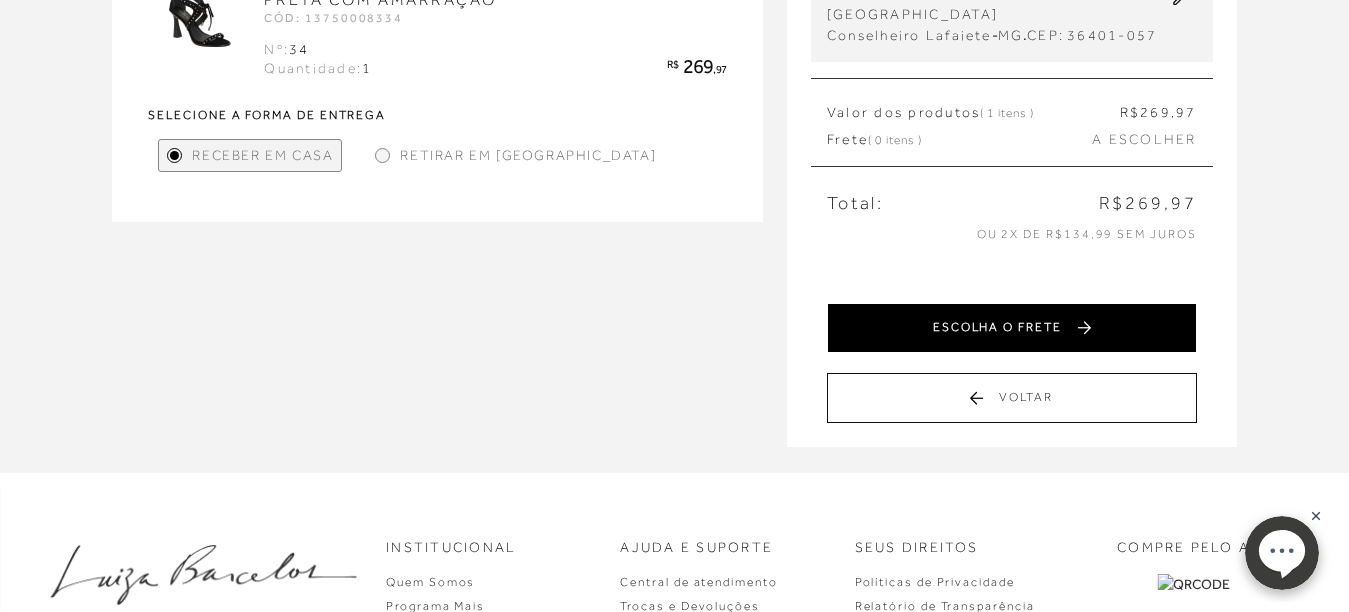 click on "ESCOLHA O FRETE" at bounding box center [1012, 328] 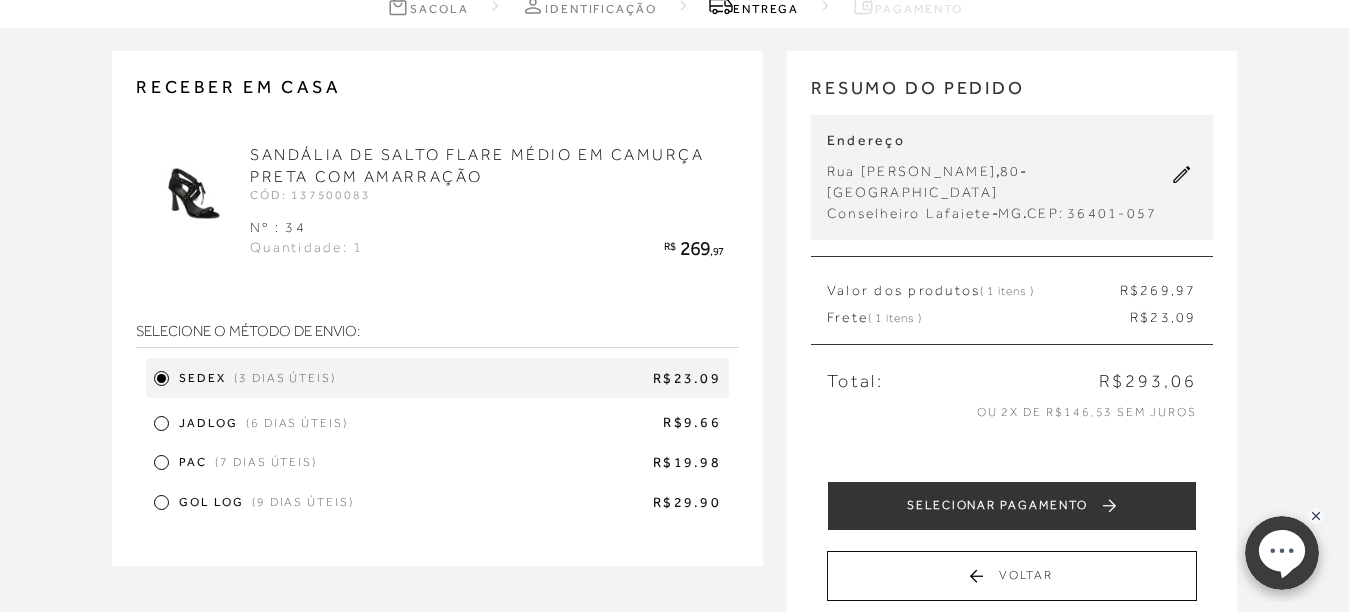 scroll, scrollTop: 120, scrollLeft: 0, axis: vertical 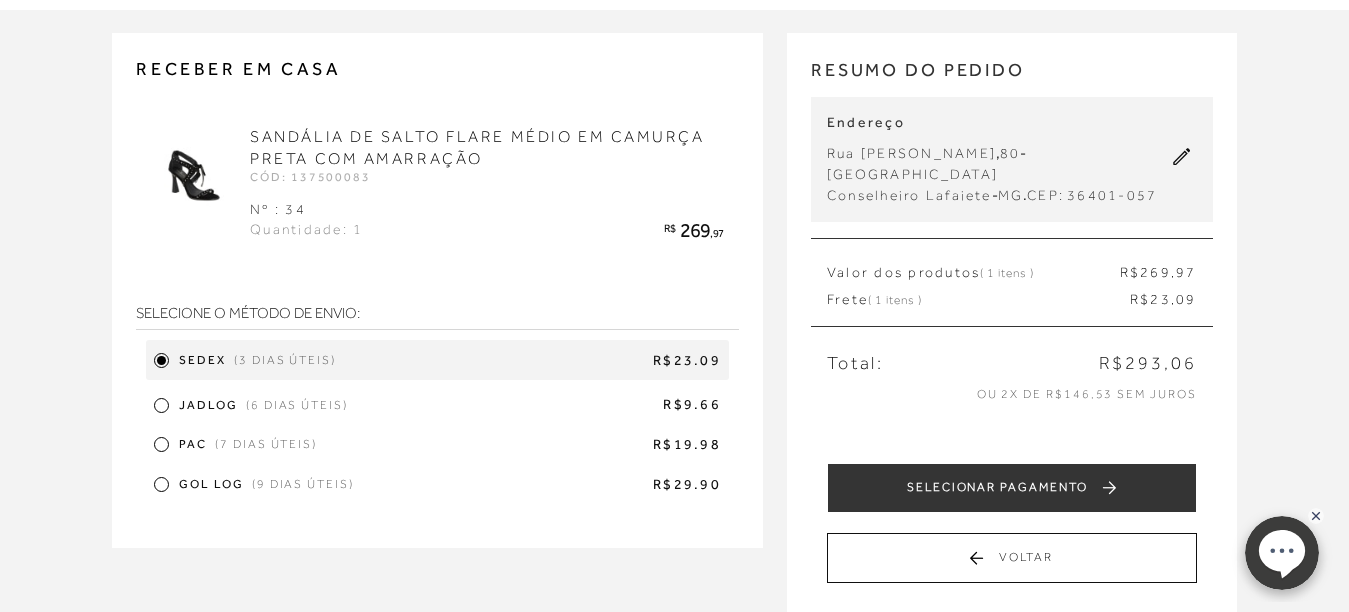 click at bounding box center [161, 405] 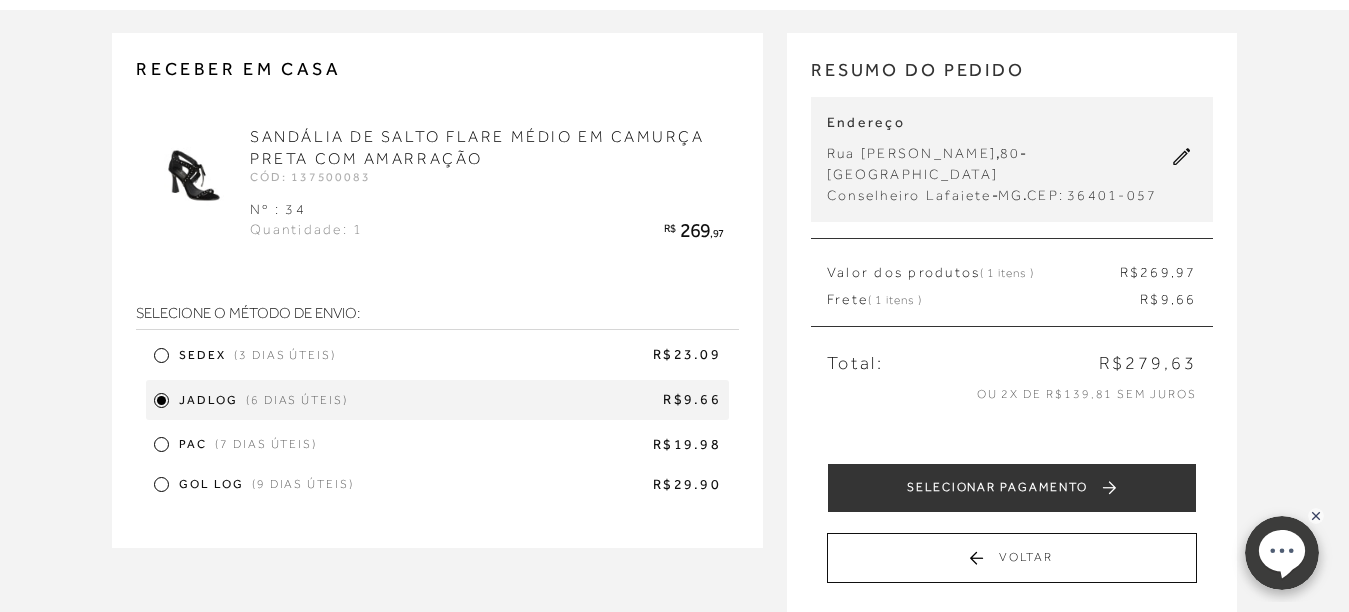 click at bounding box center (161, 355) 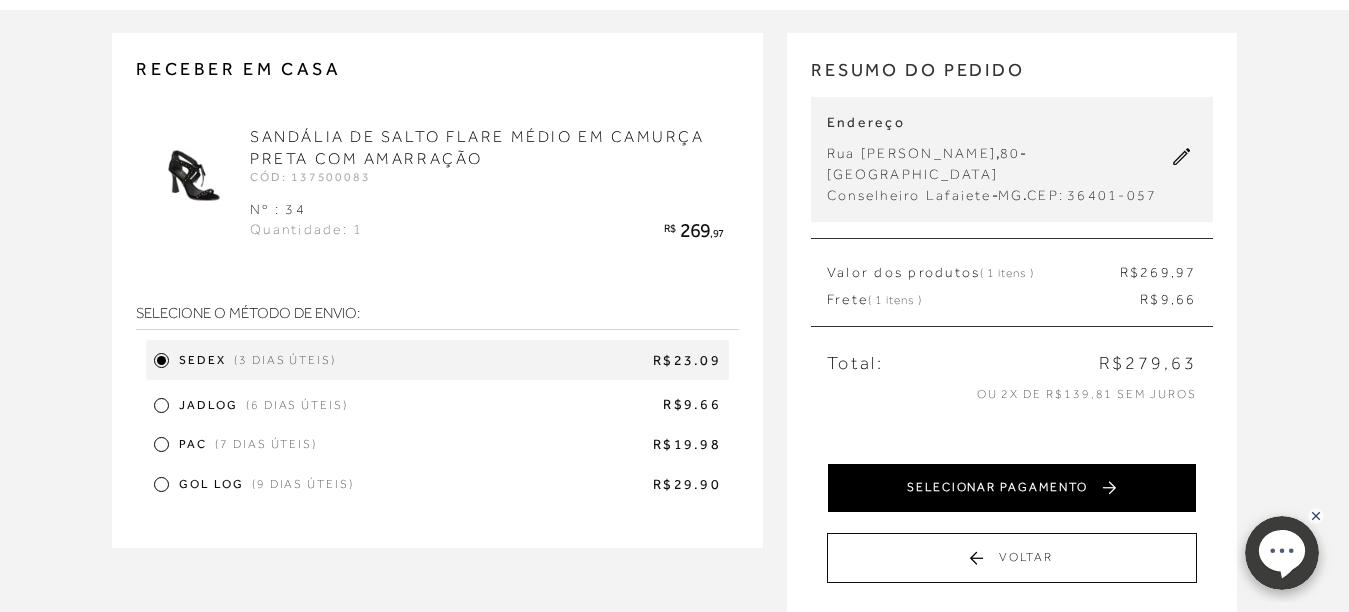 click on "SELECIONAR PAGAMENTO" at bounding box center [1012, 488] 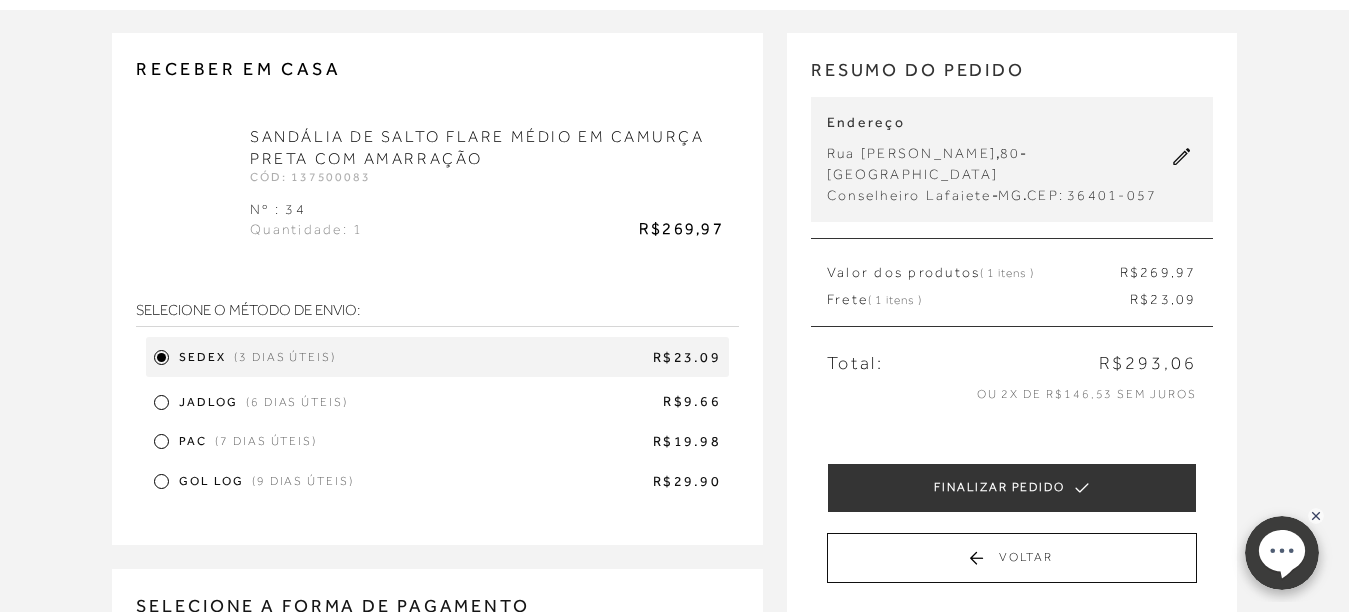 scroll, scrollTop: 0, scrollLeft: 0, axis: both 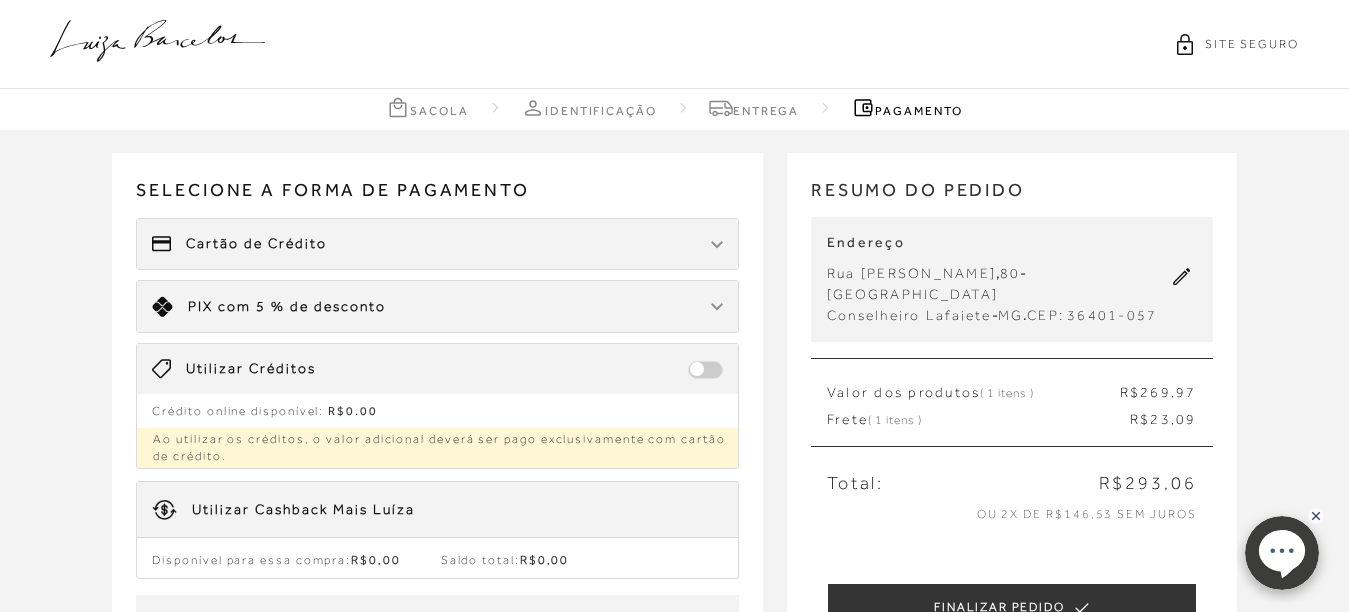 click on "Limite: R$ 5.000,00
PIX
com 5 % de desconto" at bounding box center [437, 306] 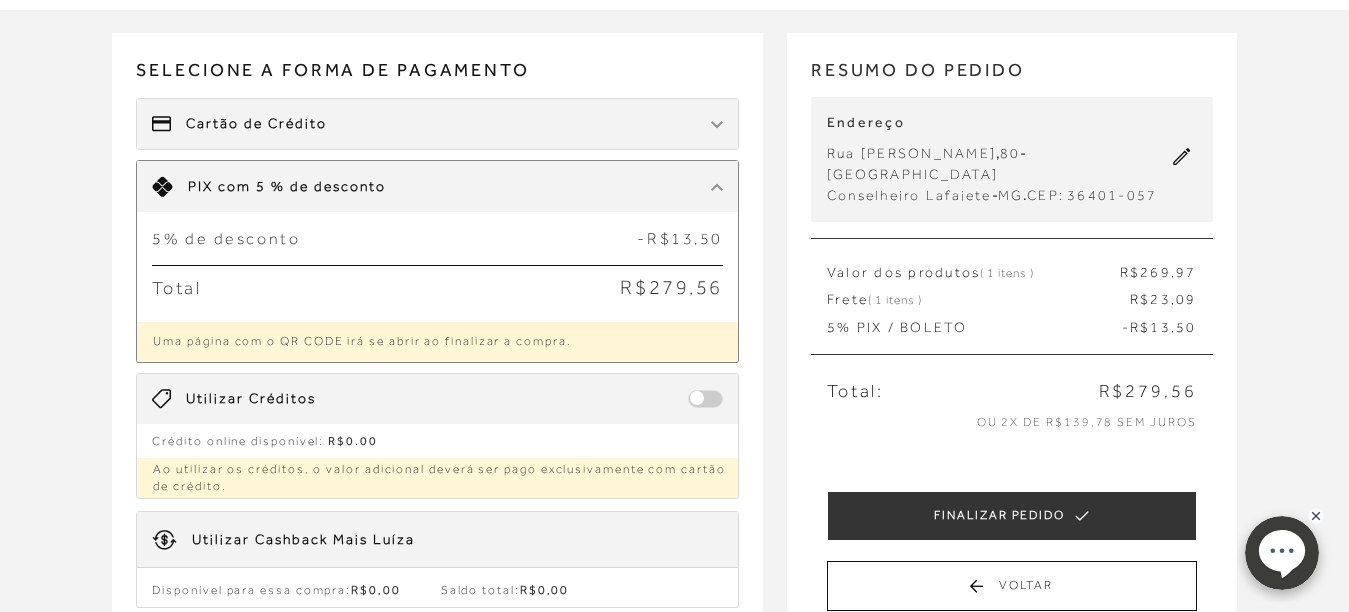scroll, scrollTop: 160, scrollLeft: 0, axis: vertical 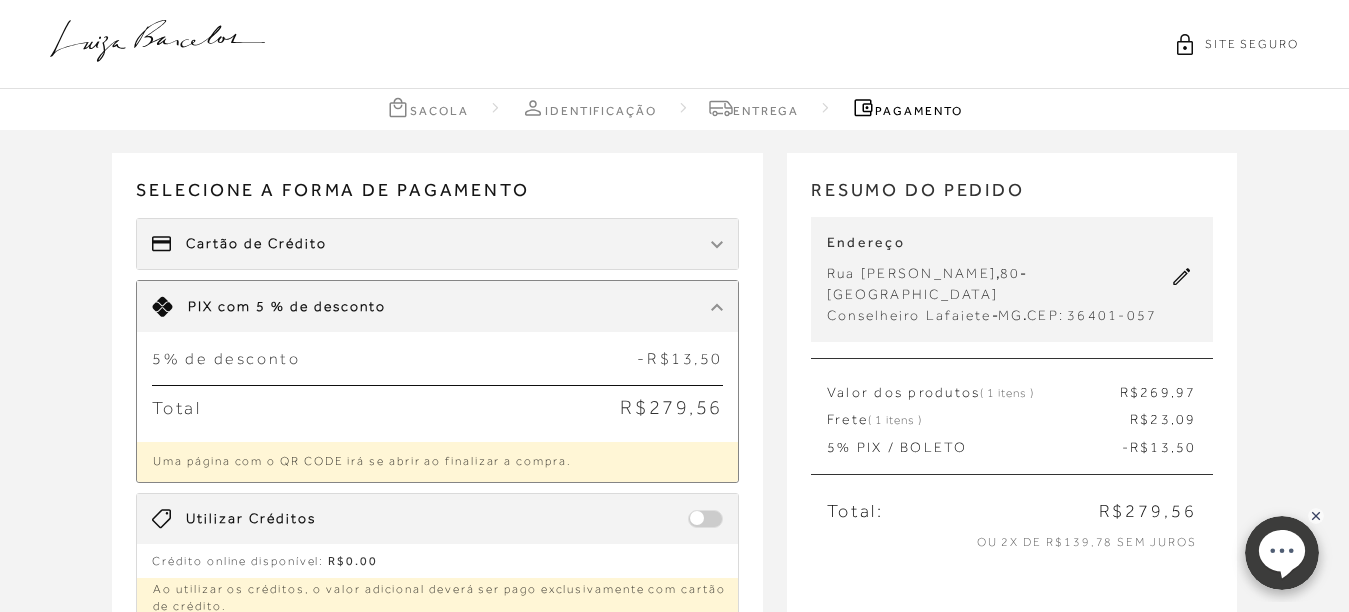click 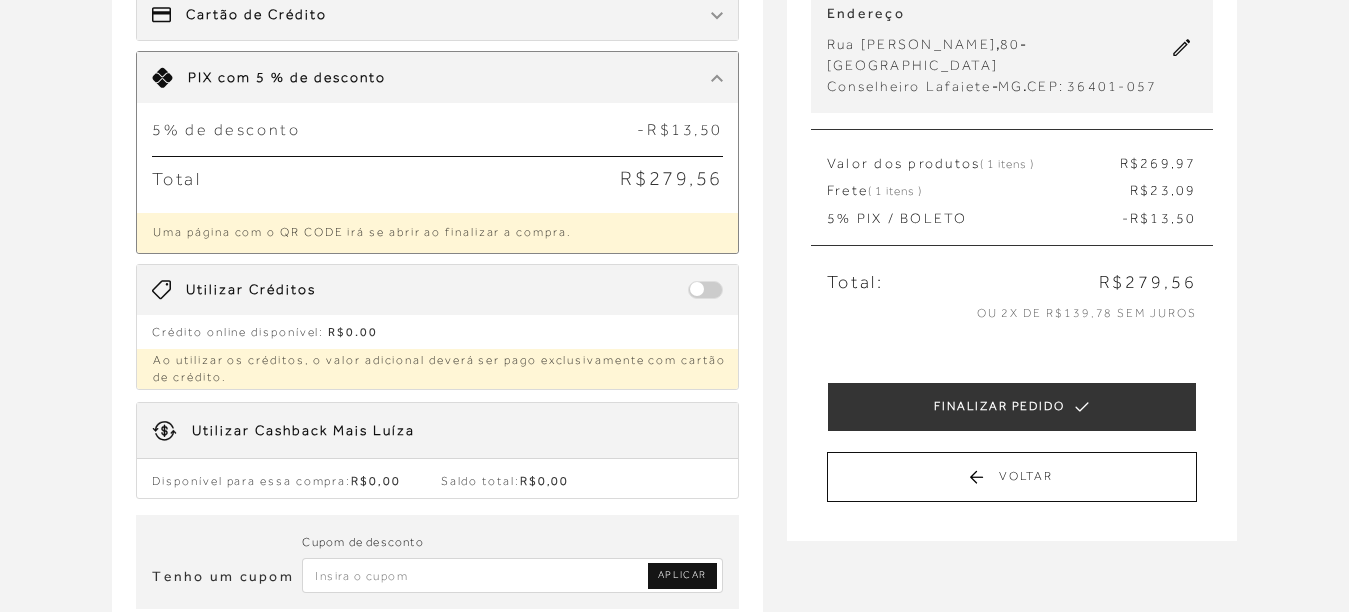 scroll, scrollTop: 240, scrollLeft: 0, axis: vertical 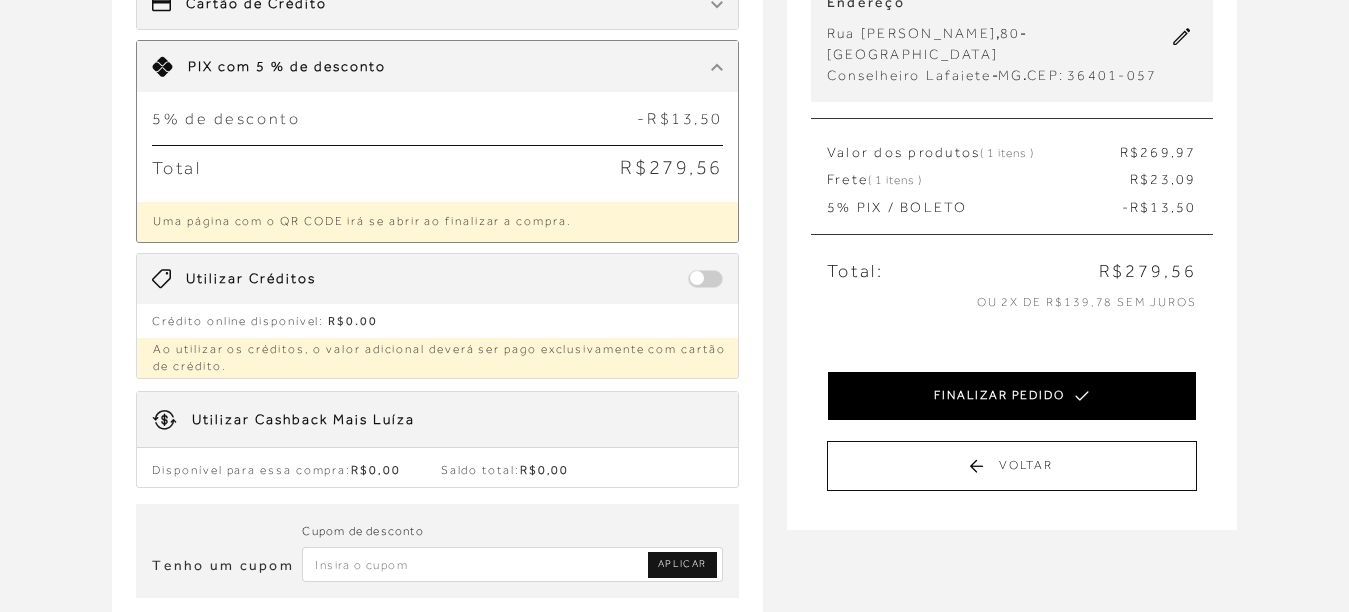 click on "FINALIZAR PEDIDO" at bounding box center (1012, 396) 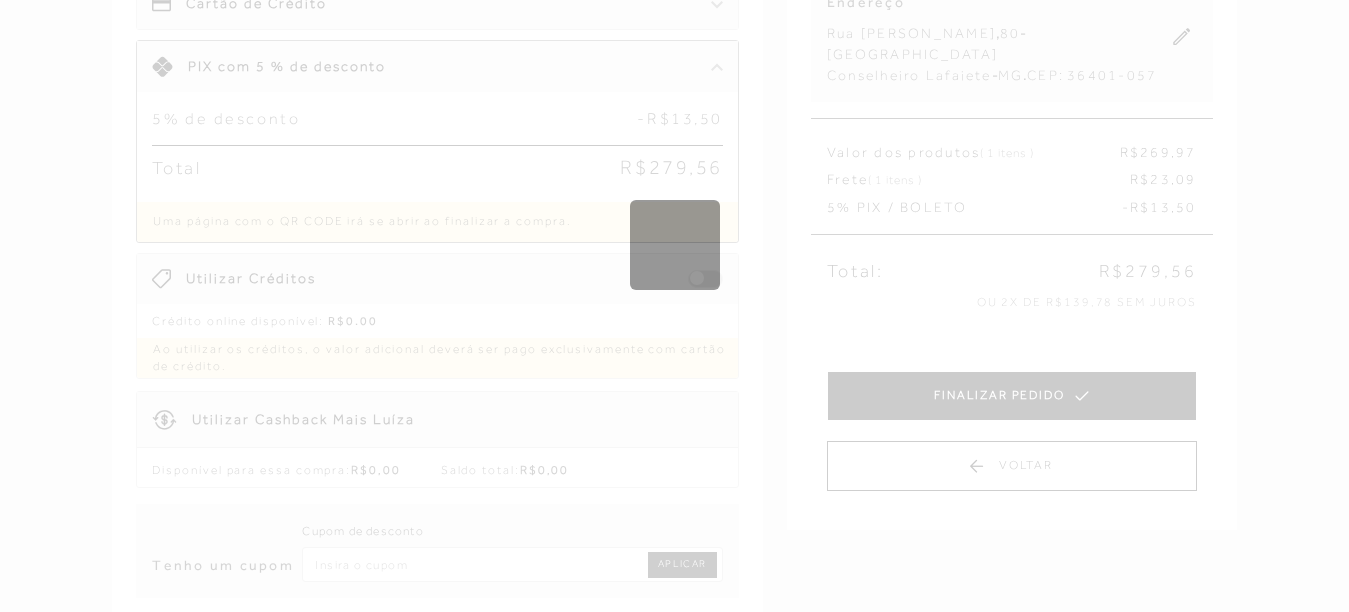 scroll, scrollTop: 0, scrollLeft: 0, axis: both 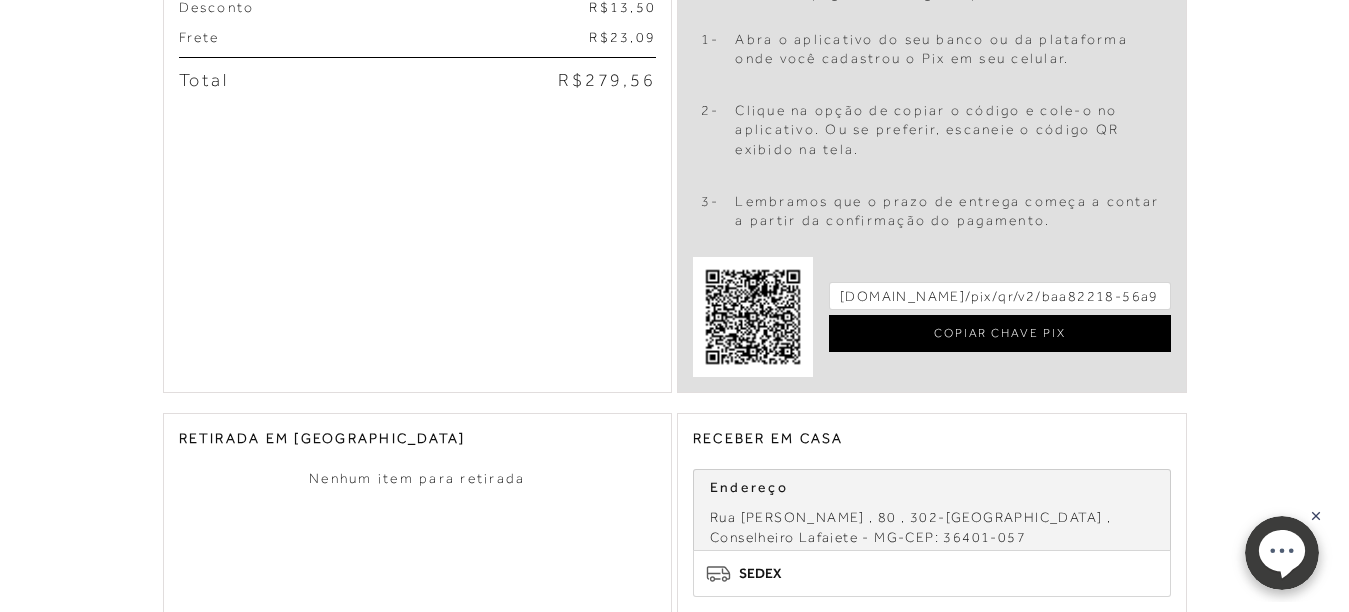 click on "COPIAR CHAVE PIX" at bounding box center (1000, 333) 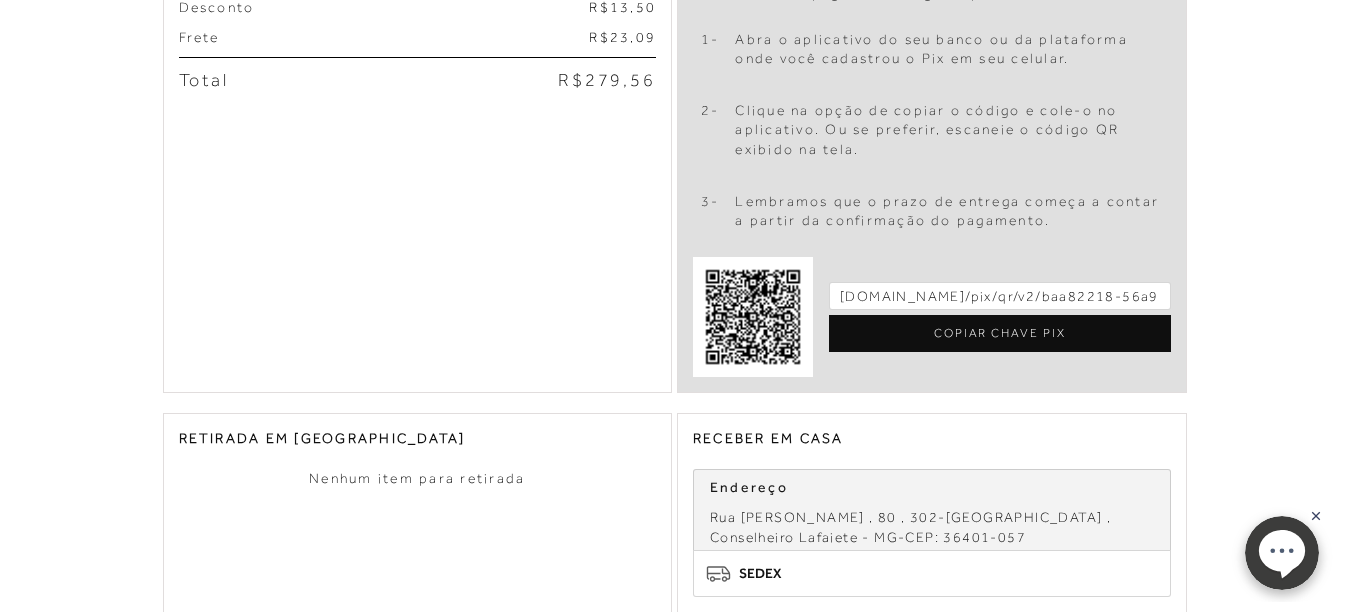click 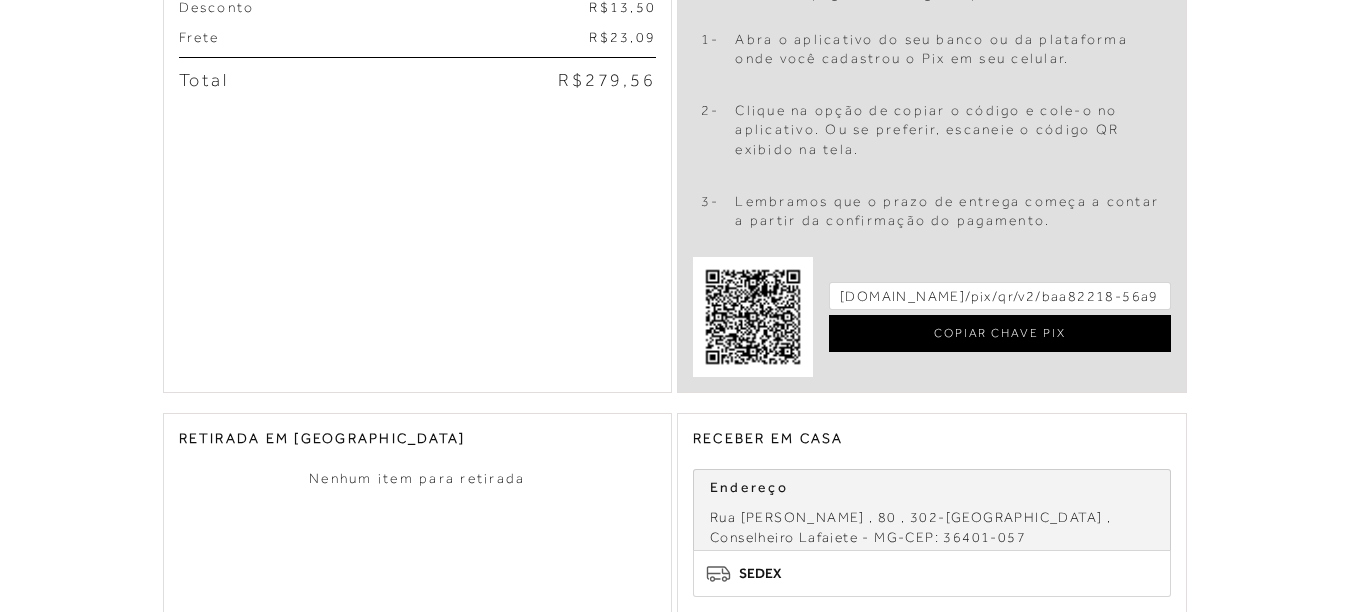 click on "COPIAR CHAVE PIX" at bounding box center [1000, 333] 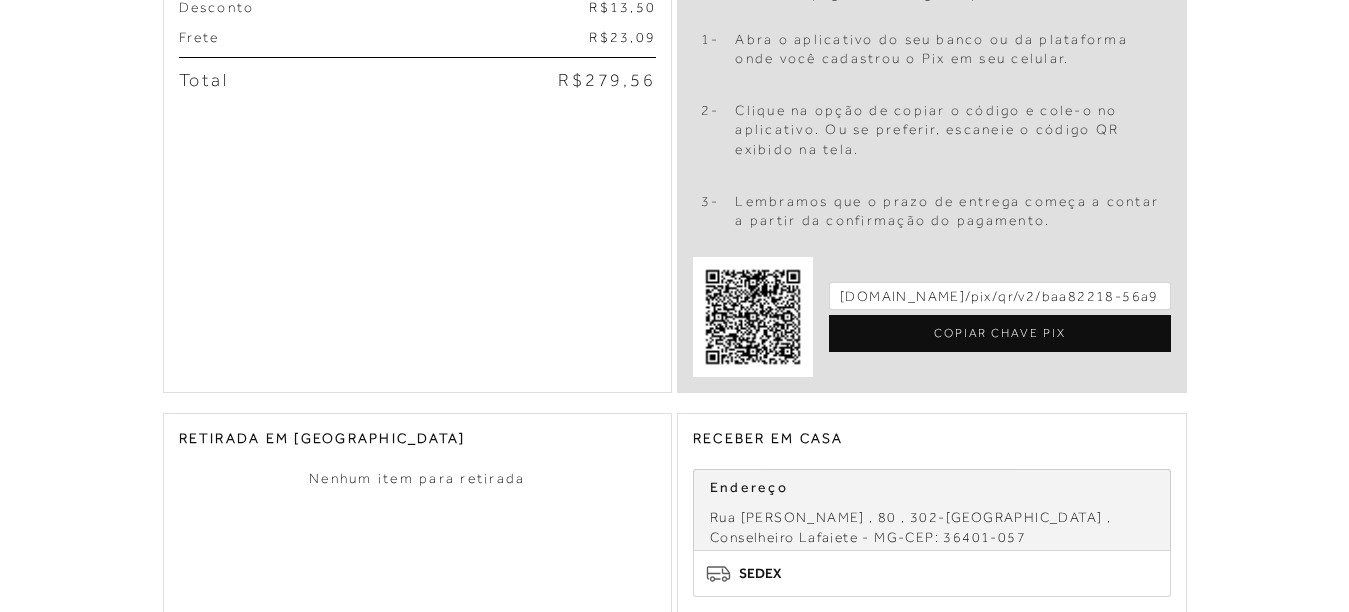 scroll, scrollTop: 520, scrollLeft: 0, axis: vertical 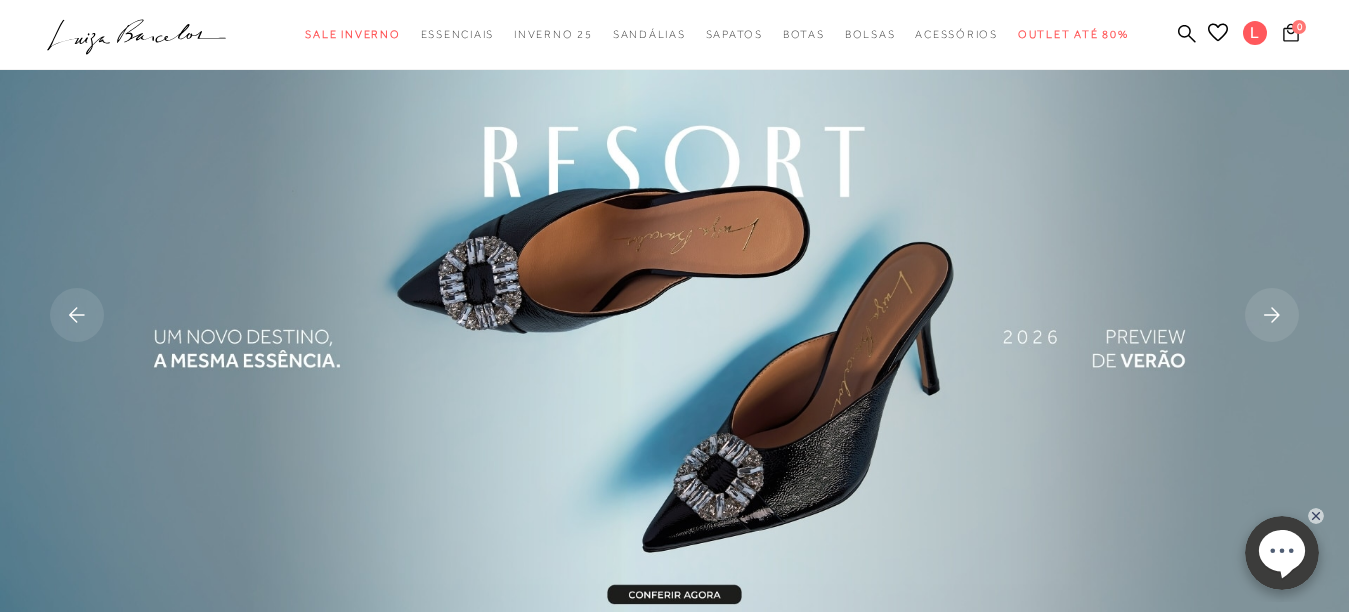 click on "0" at bounding box center [1299, 27] 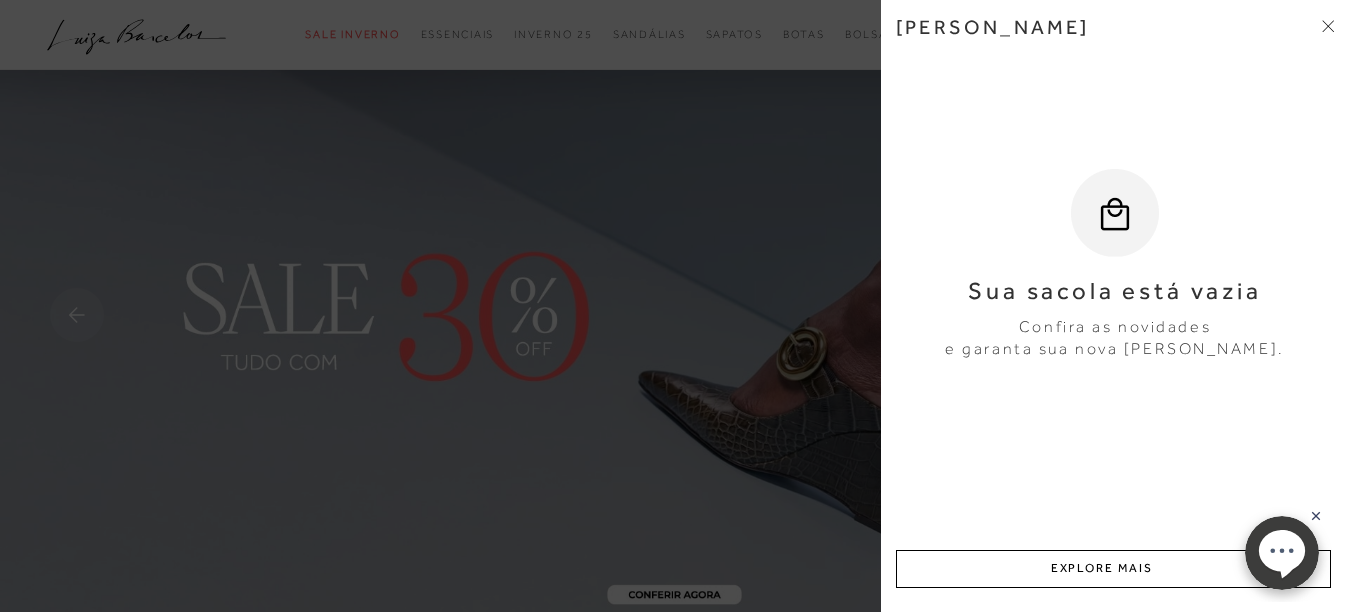 click 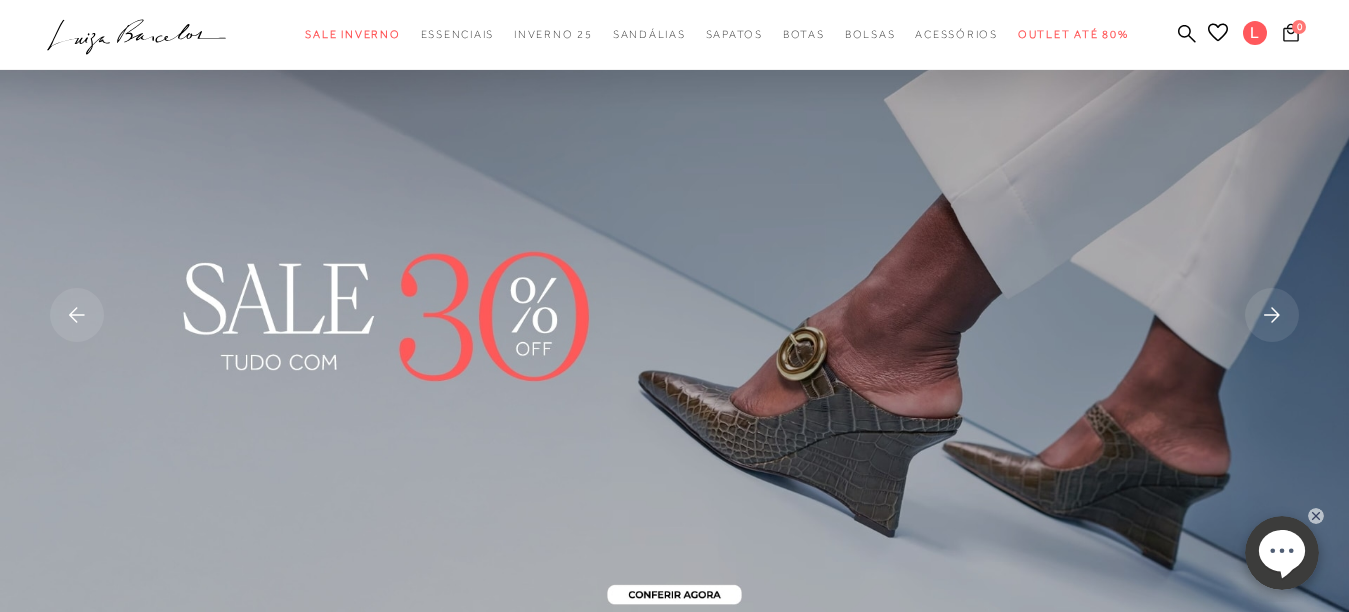 click 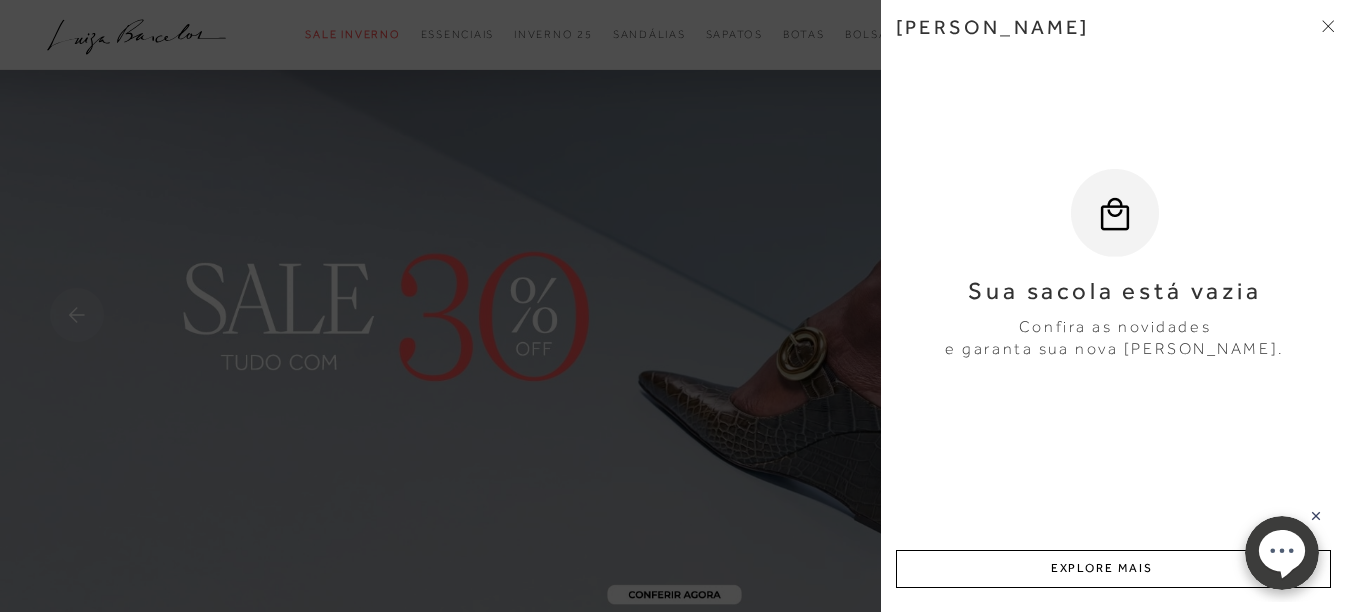 click 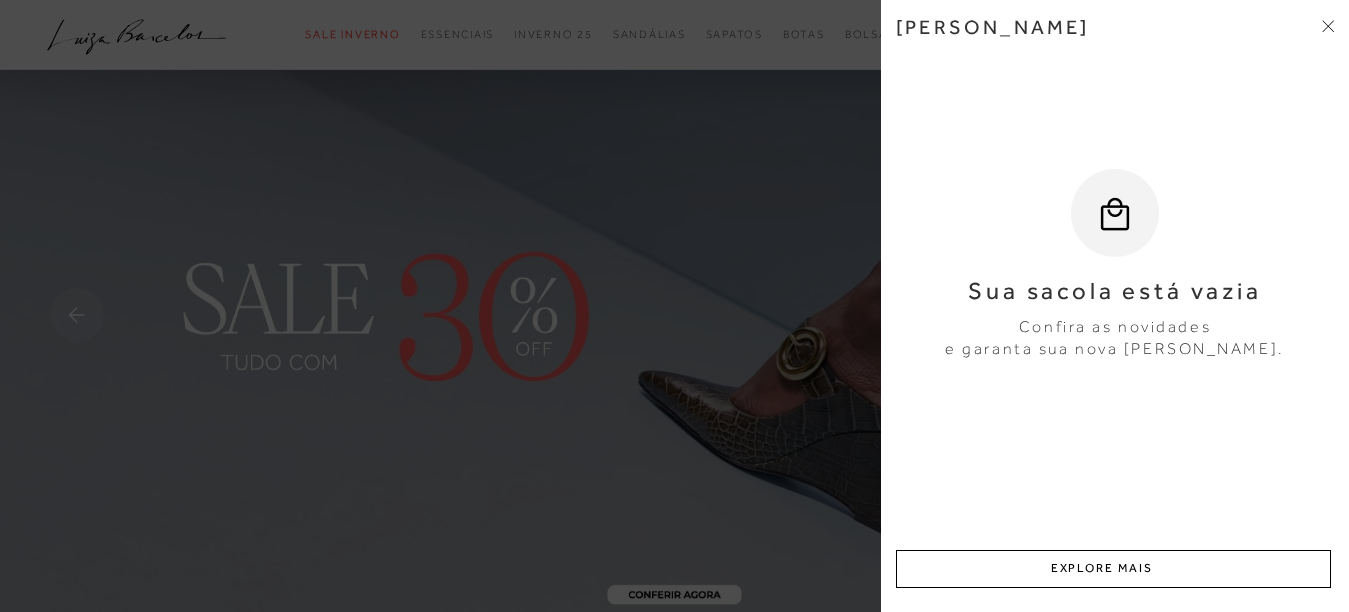 click 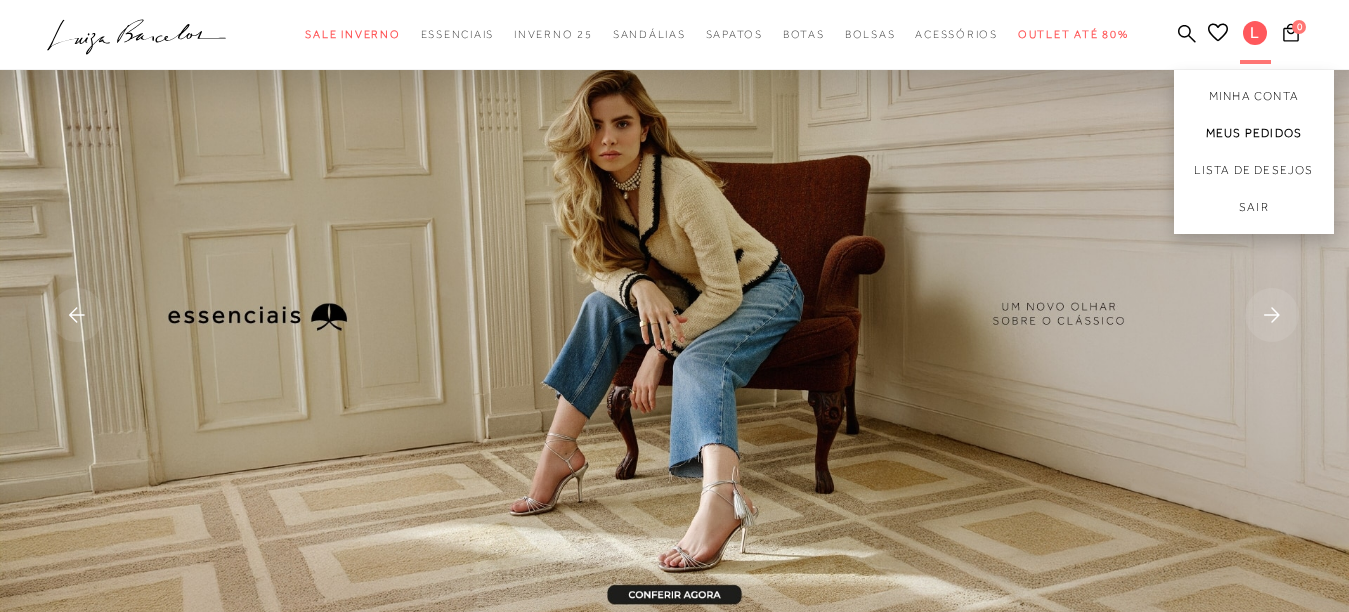 click on "Meus Pedidos" at bounding box center [1254, 133] 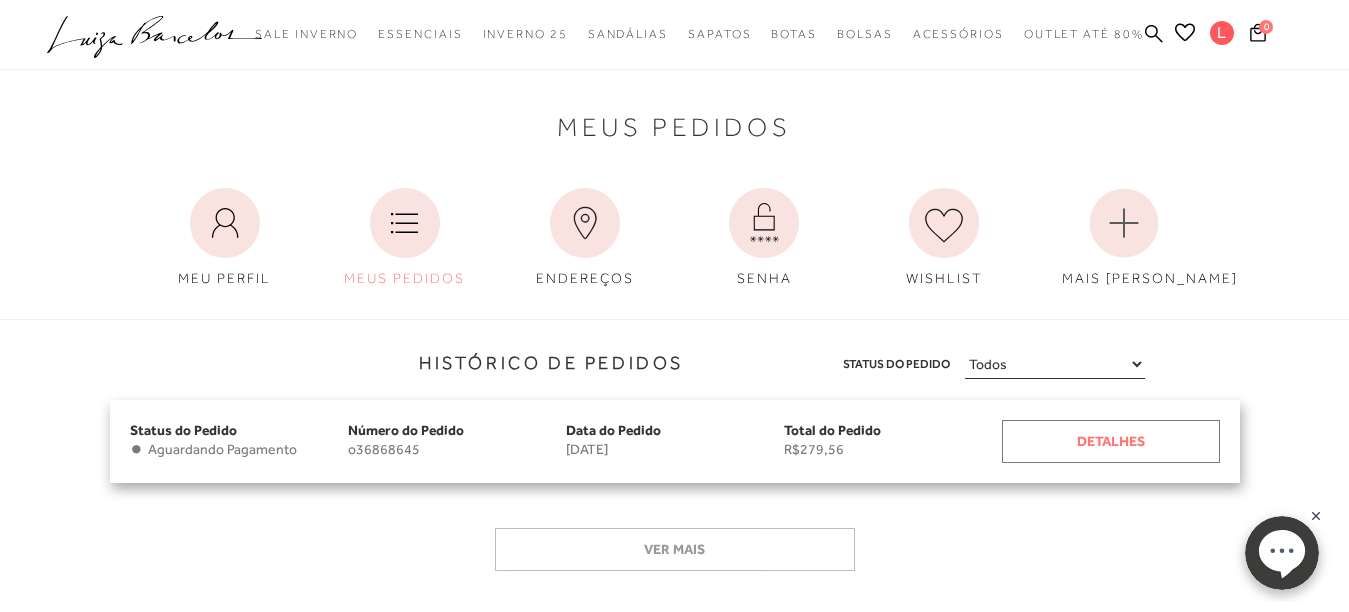 click on "Detalhes" at bounding box center (1111, 441) 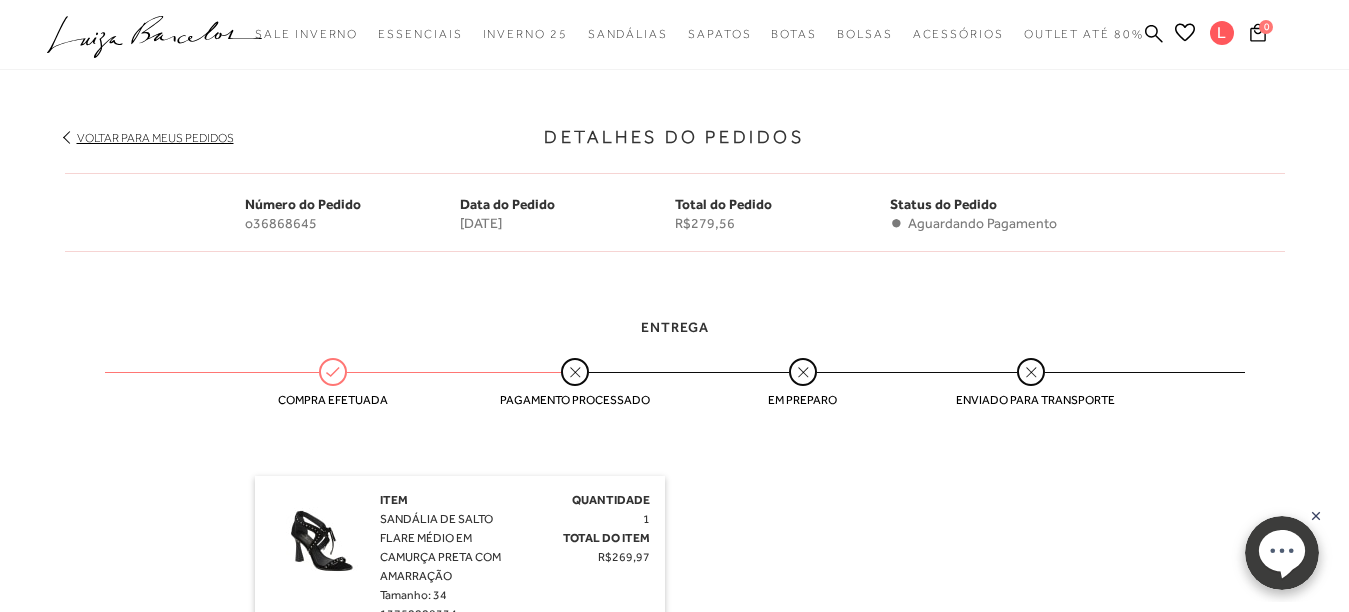 scroll, scrollTop: 240, scrollLeft: 0, axis: vertical 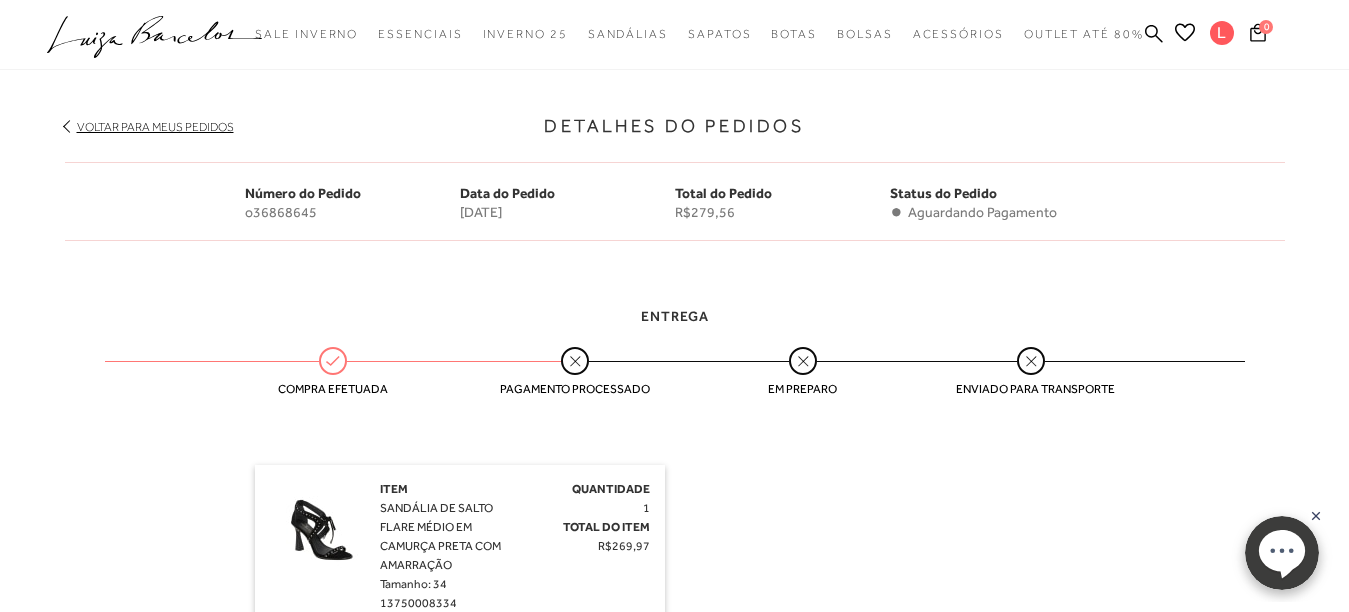 click on "Voltar para meus pedidos" at bounding box center [155, 127] 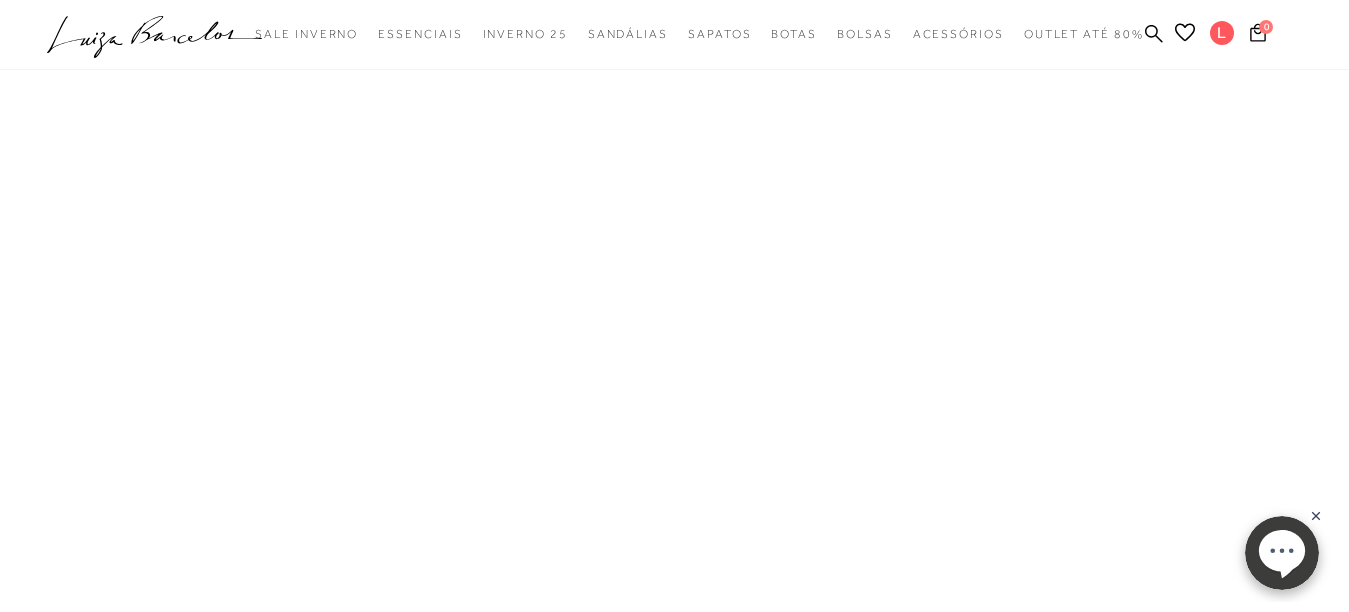 scroll, scrollTop: 0, scrollLeft: 0, axis: both 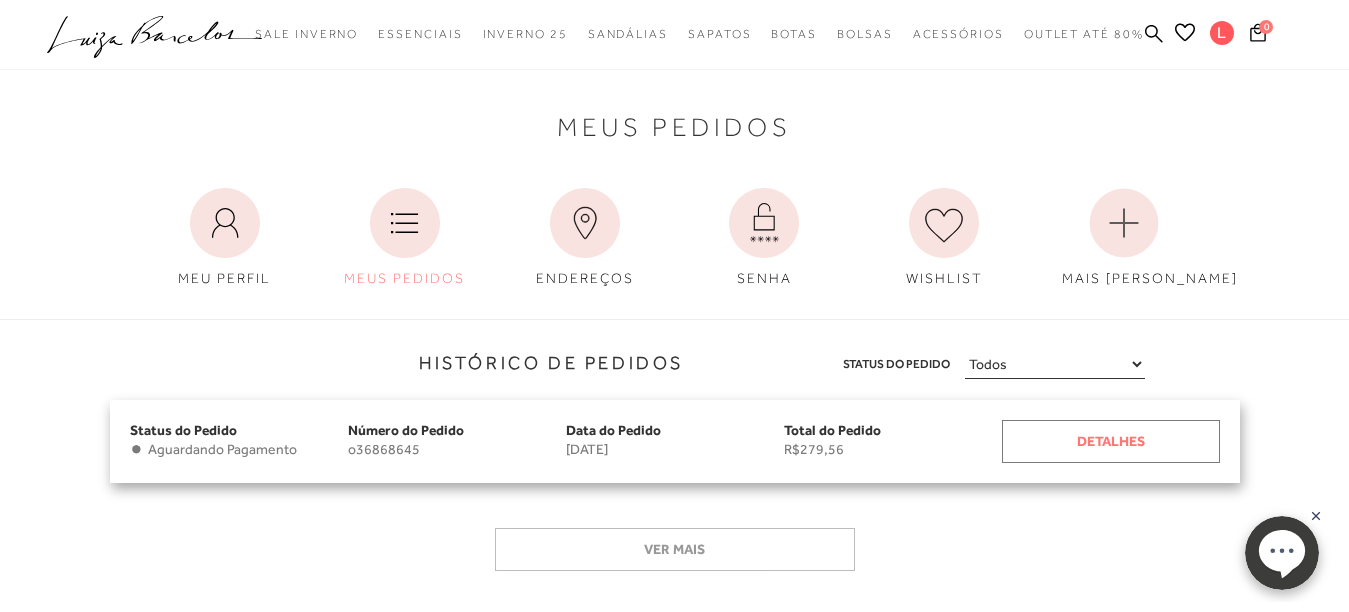 click on "Detalhes" at bounding box center (1111, 441) 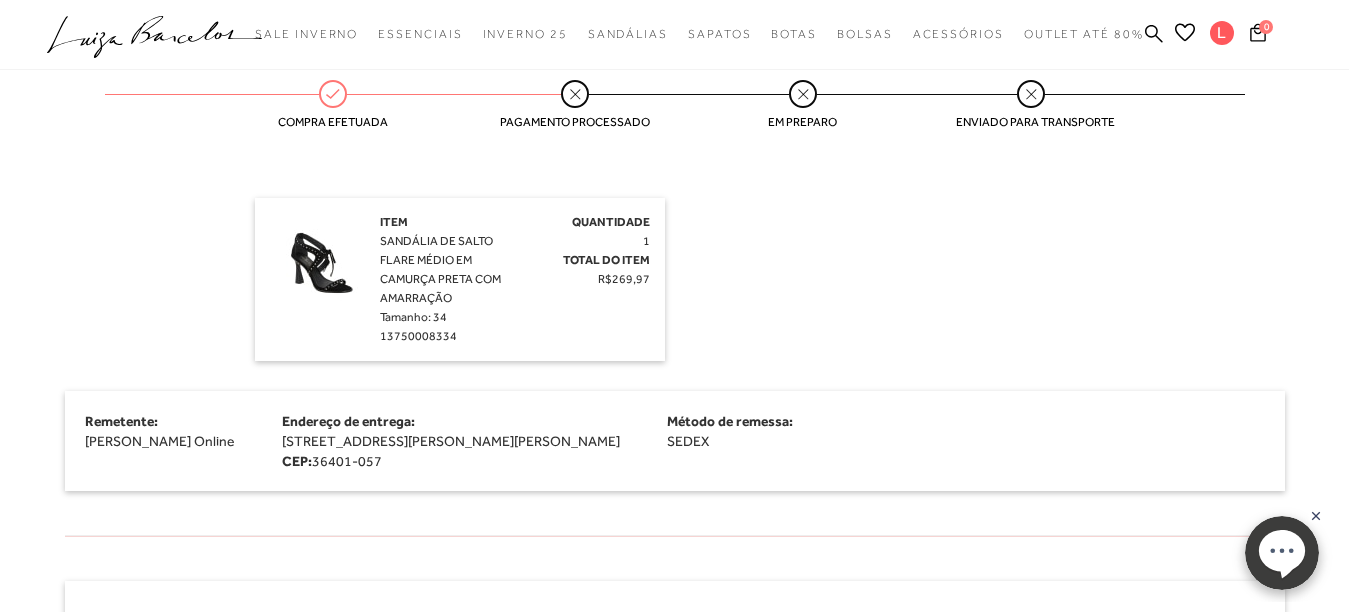 scroll, scrollTop: 547, scrollLeft: 0, axis: vertical 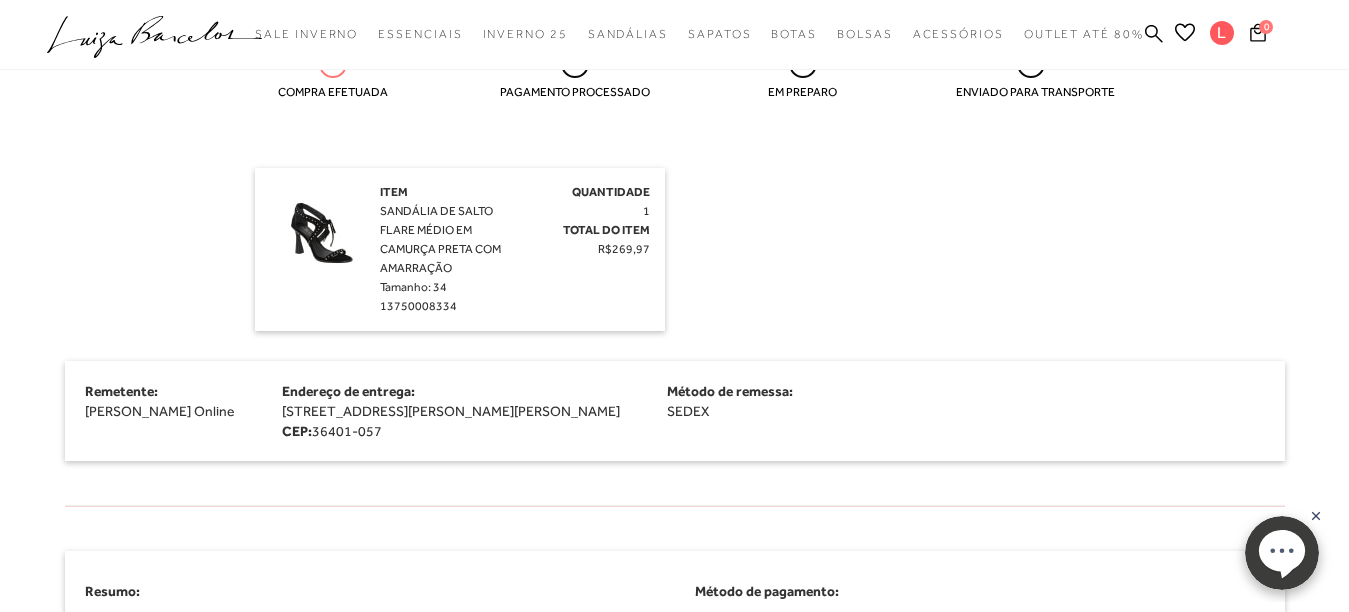 drag, startPoint x: 1355, startPoint y: 597, endPoint x: 107, endPoint y: 17, distance: 1376.1919 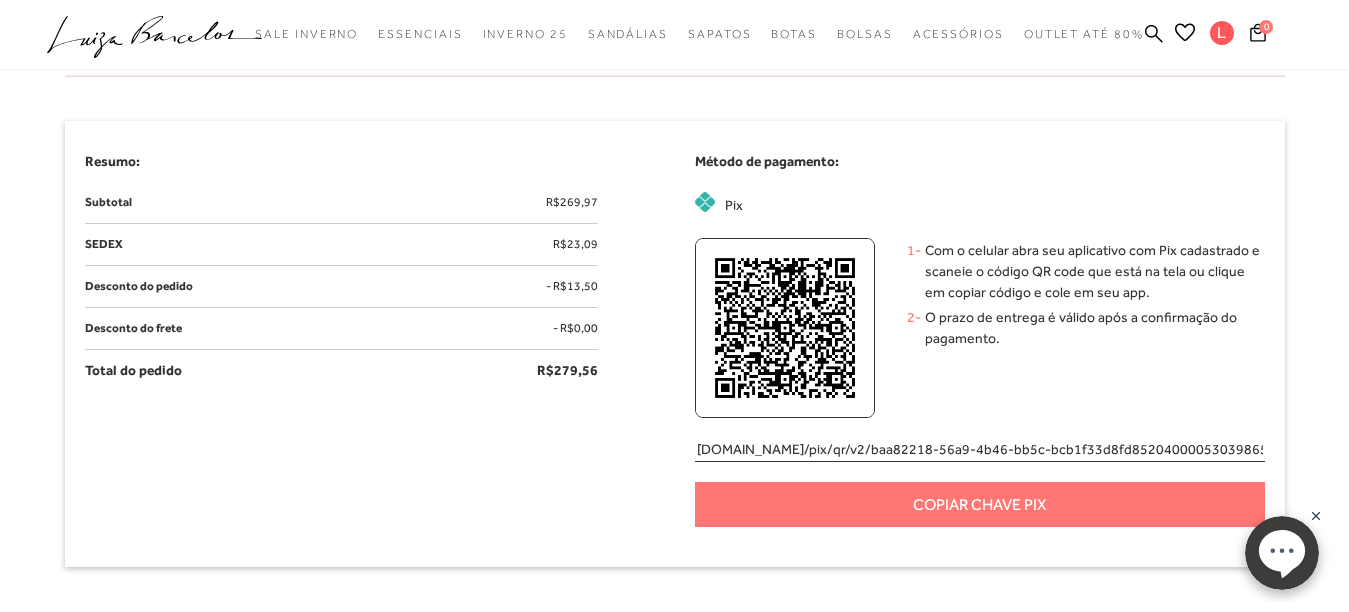 scroll, scrollTop: 987, scrollLeft: 0, axis: vertical 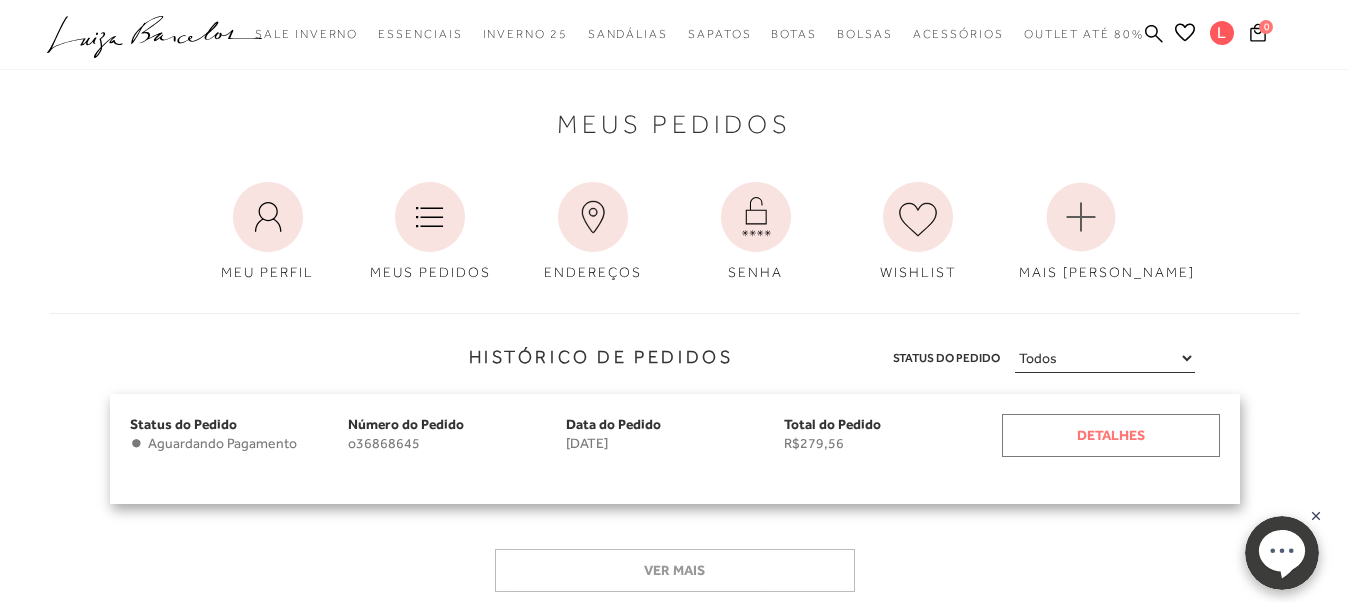 click on "Detalhes" at bounding box center (1111, 435) 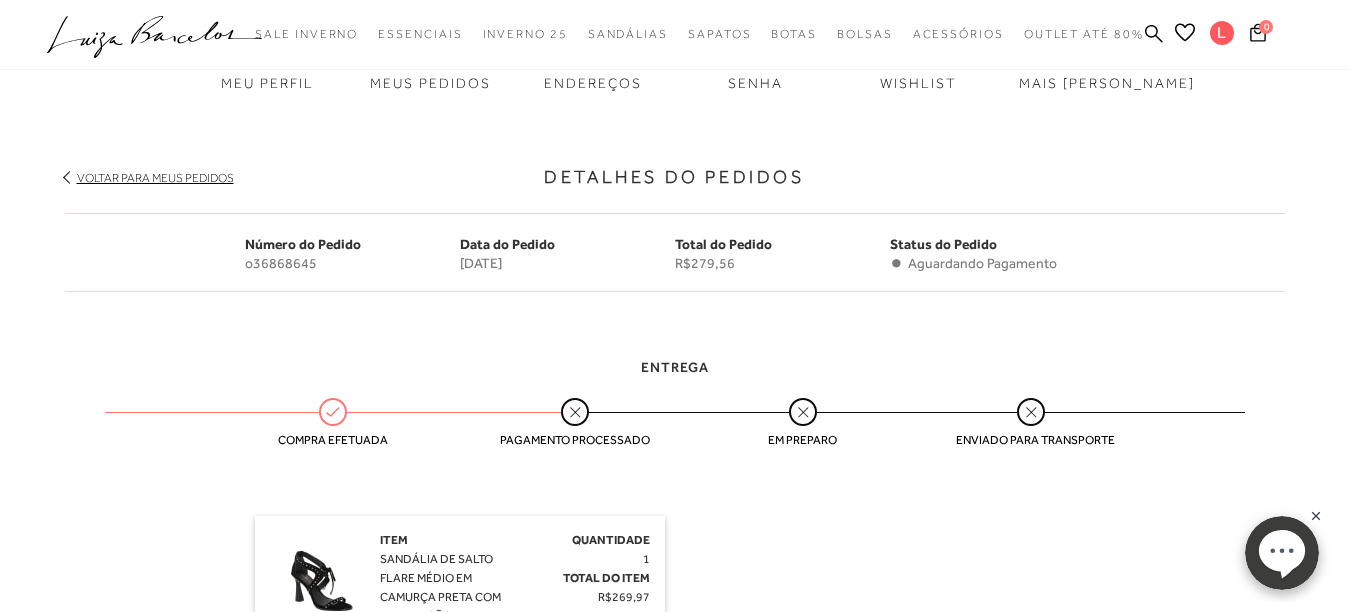 scroll, scrollTop: 200, scrollLeft: 0, axis: vertical 